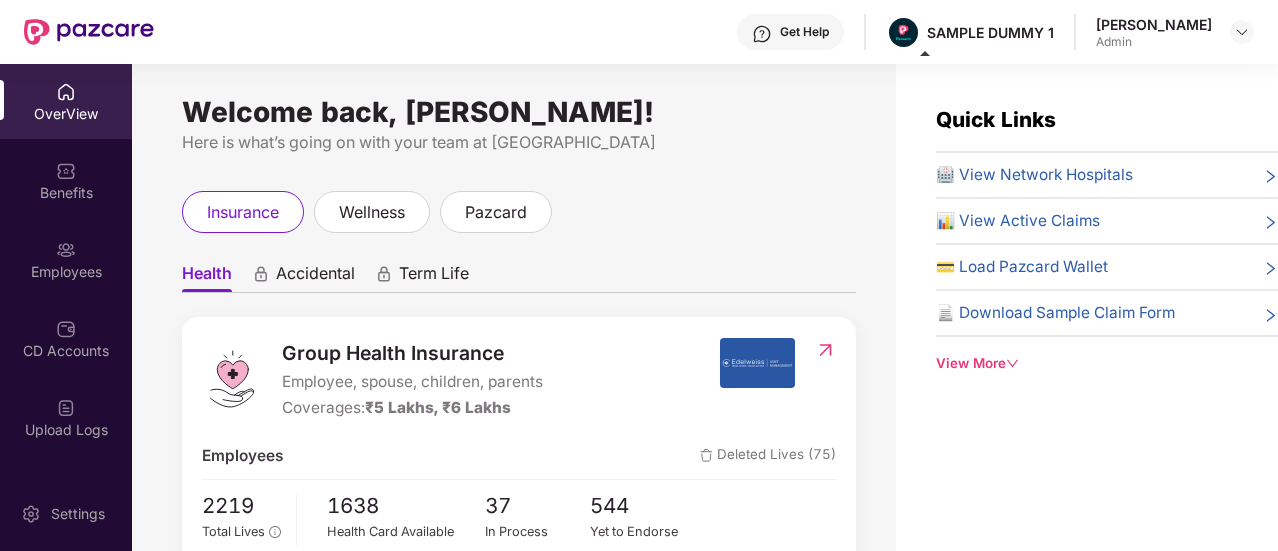 scroll, scrollTop: 0, scrollLeft: 0, axis: both 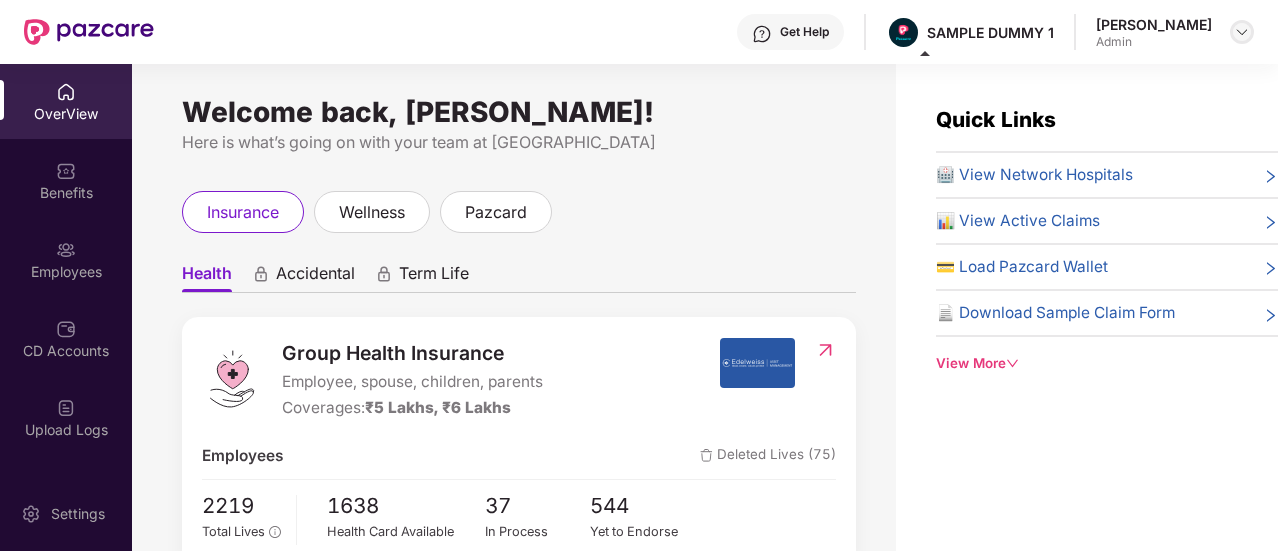 click at bounding box center [1242, 32] 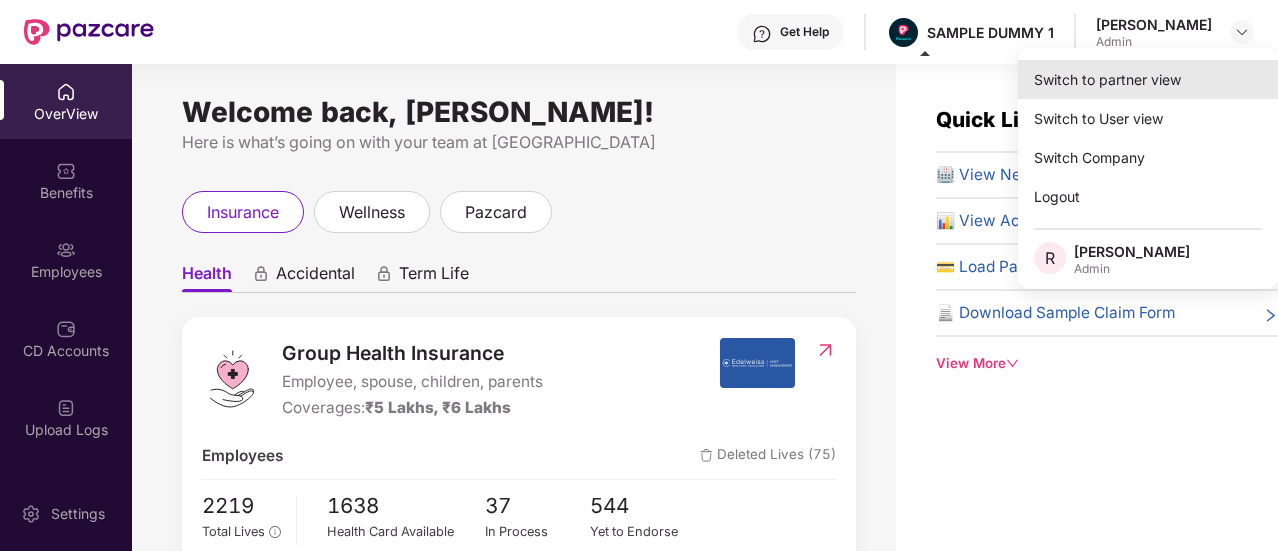 click on "Switch to partner view" at bounding box center [1148, 79] 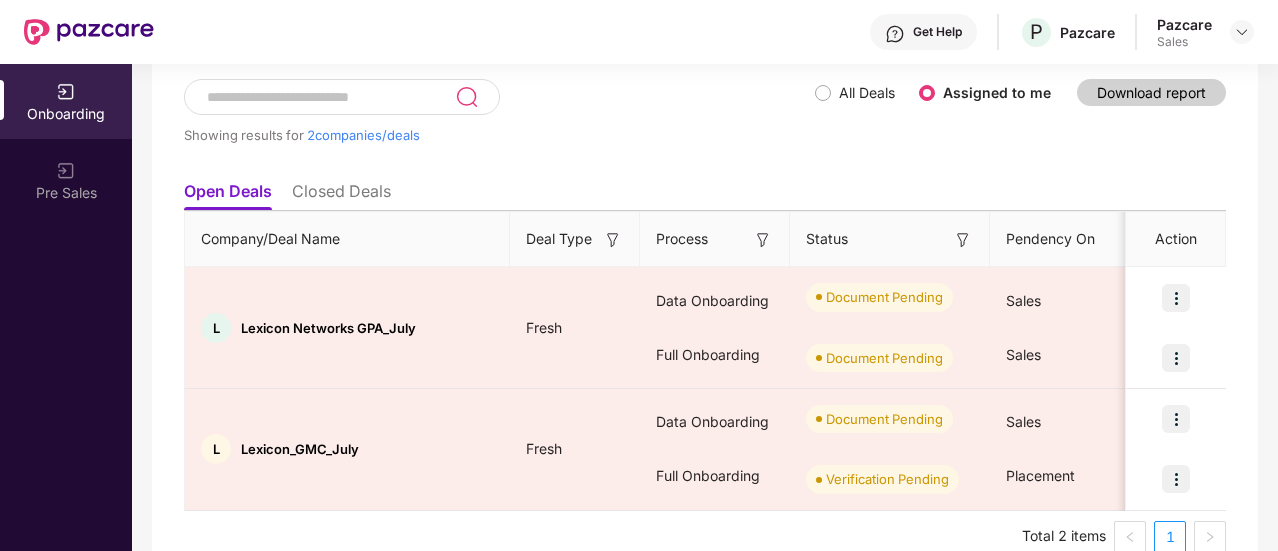 scroll, scrollTop: 124, scrollLeft: 0, axis: vertical 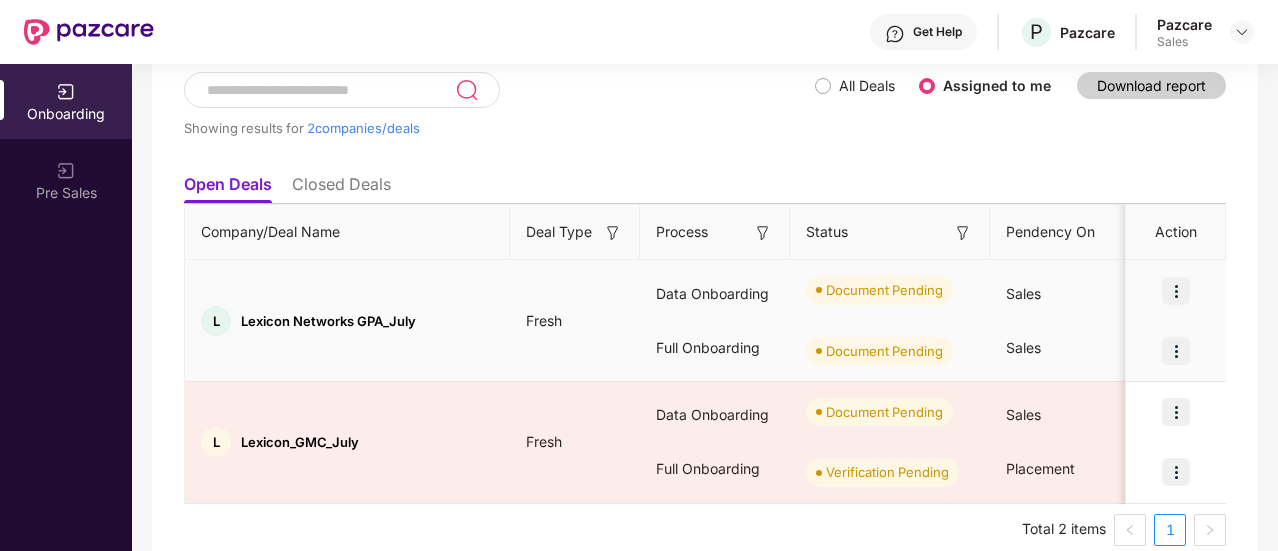 click at bounding box center [1176, 291] 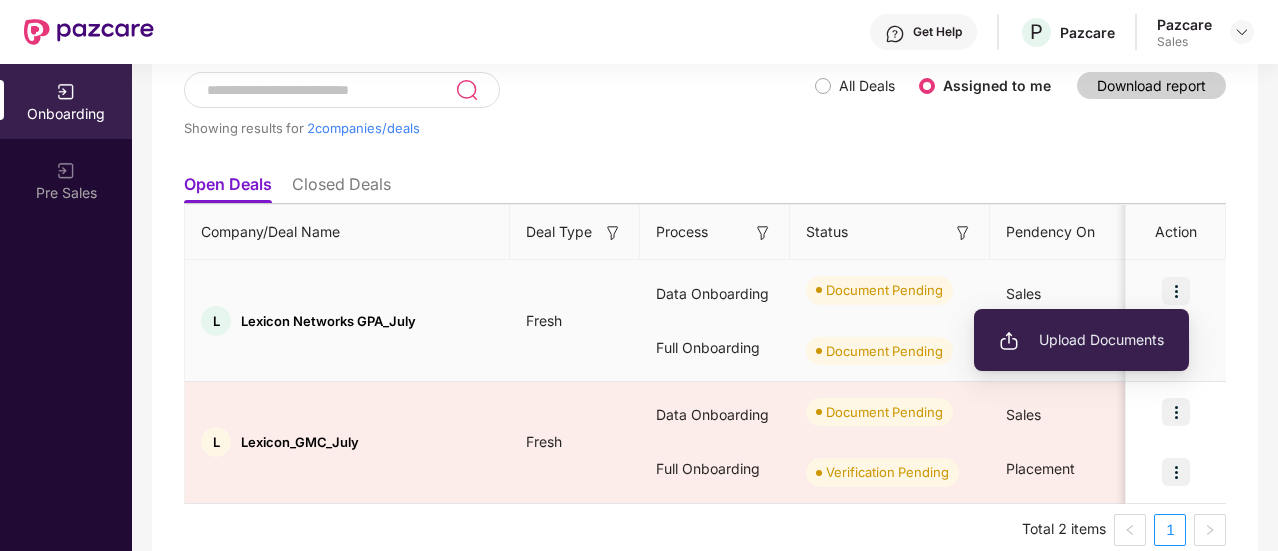 click on "Upload Documents" at bounding box center (1081, 340) 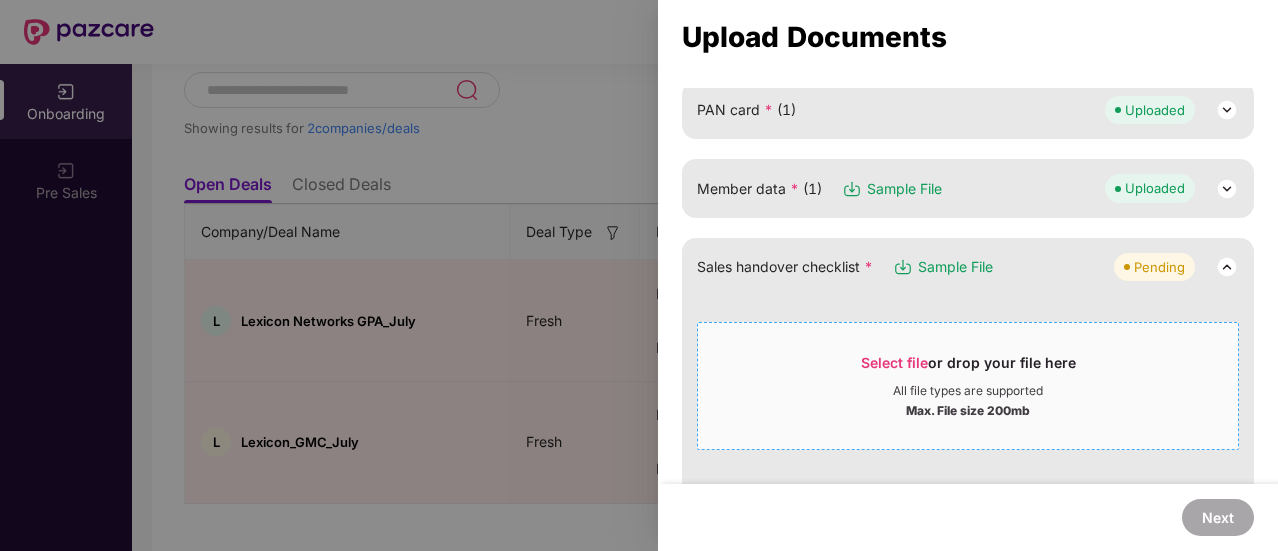 scroll, scrollTop: 224, scrollLeft: 0, axis: vertical 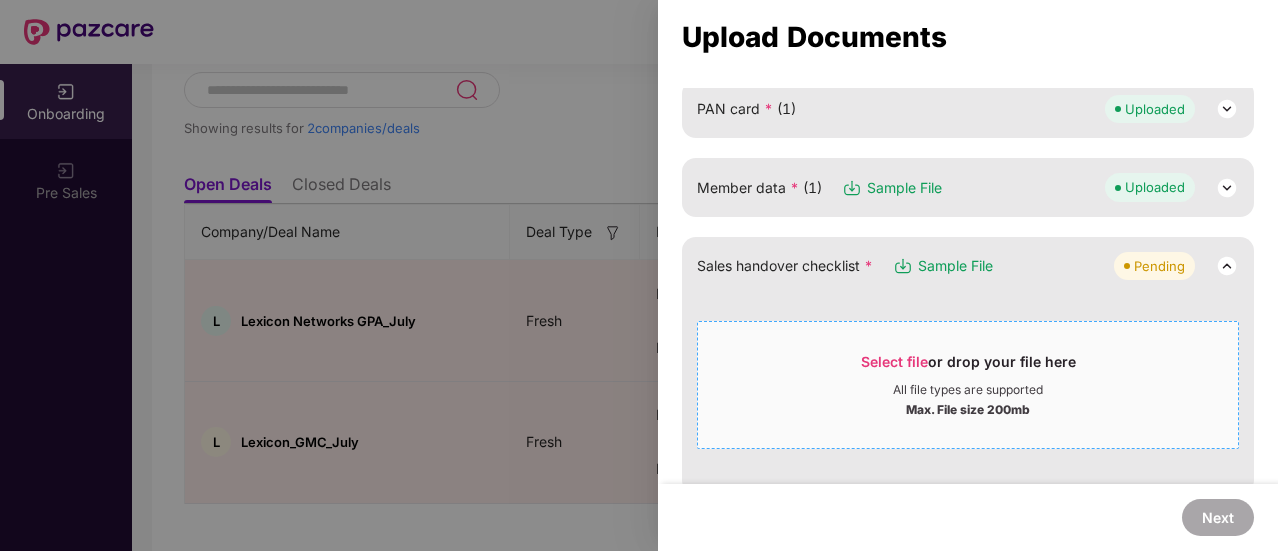 click on "Select file" at bounding box center [894, 361] 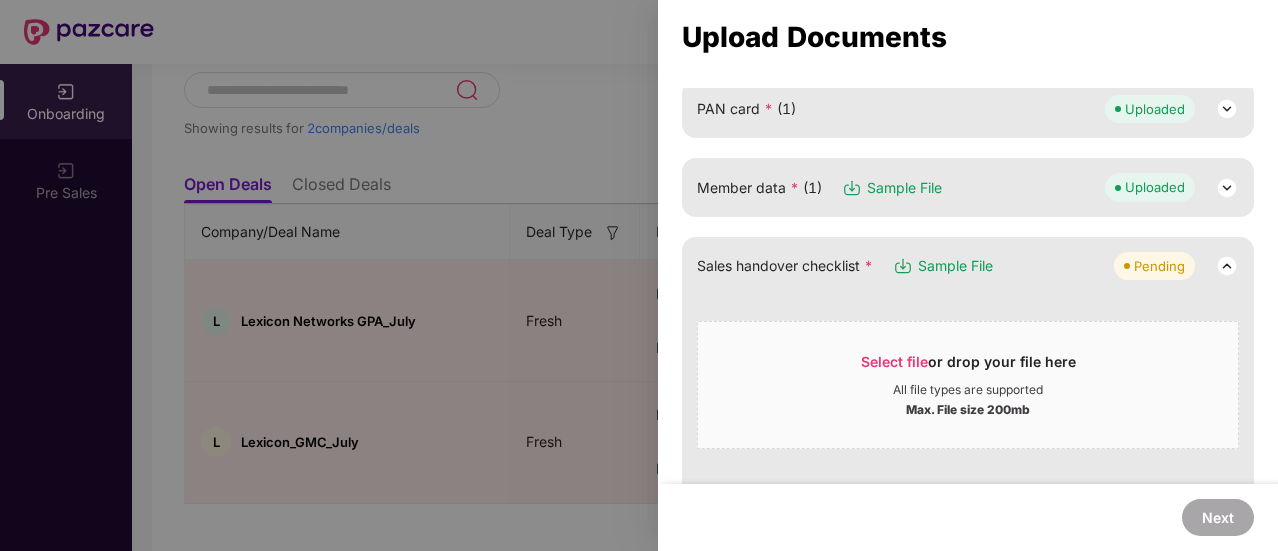 scroll, scrollTop: 0, scrollLeft: 0, axis: both 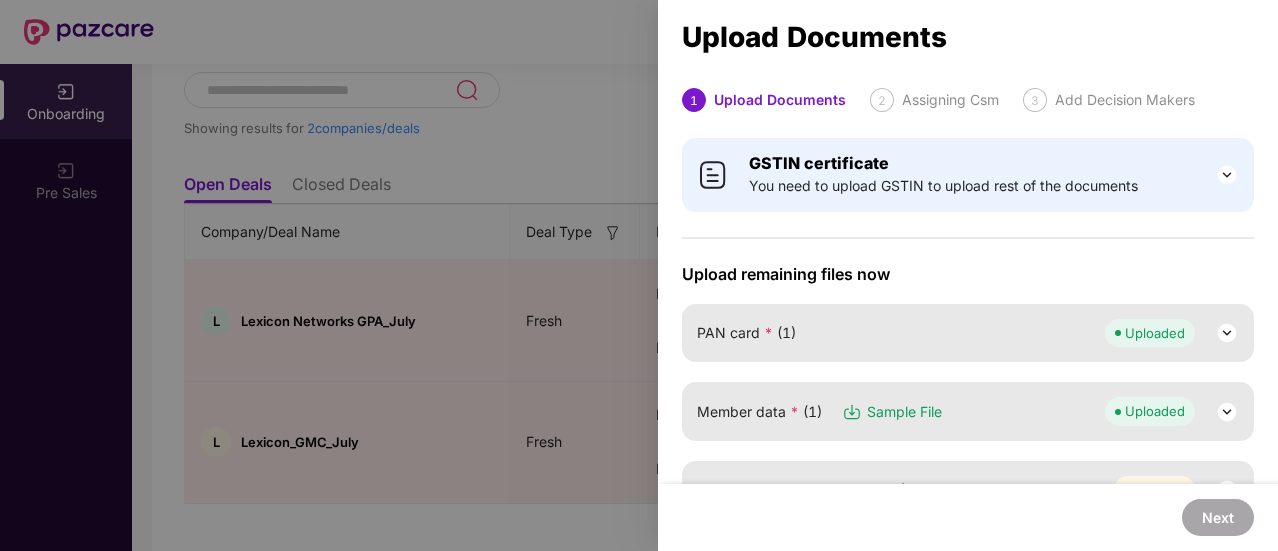 click at bounding box center [639, 275] 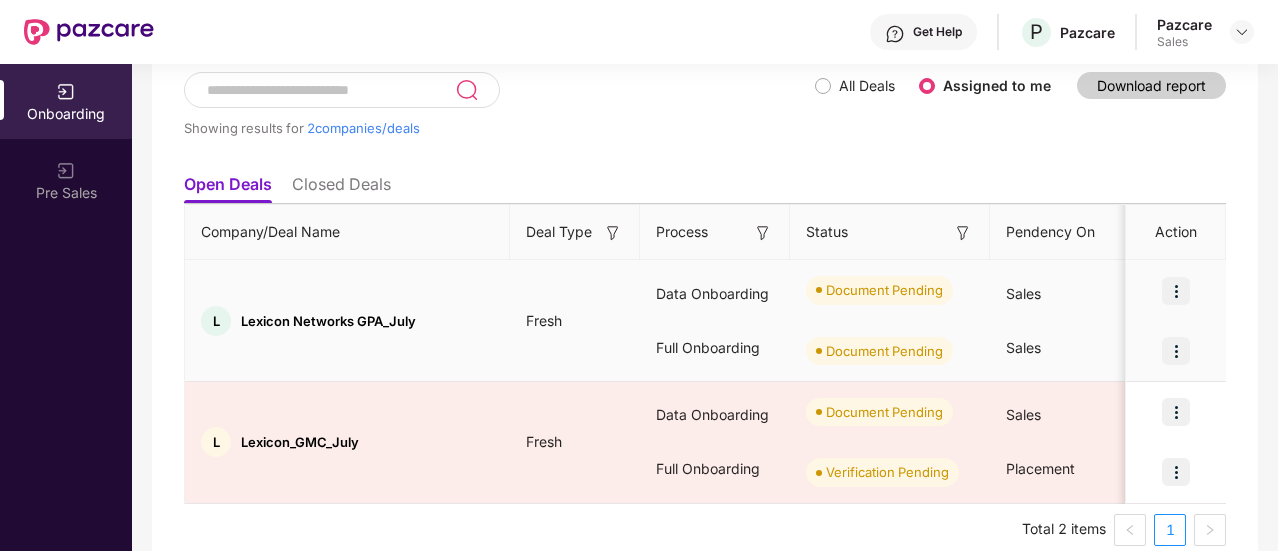 click at bounding box center [1176, 291] 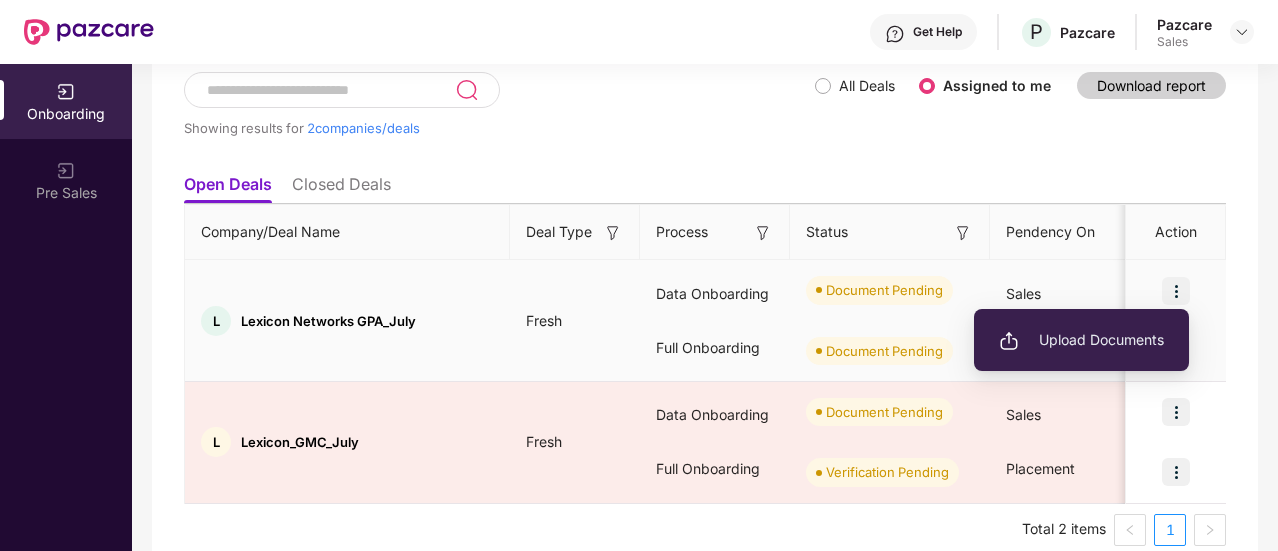 click on "Upload Documents" at bounding box center [1081, 340] 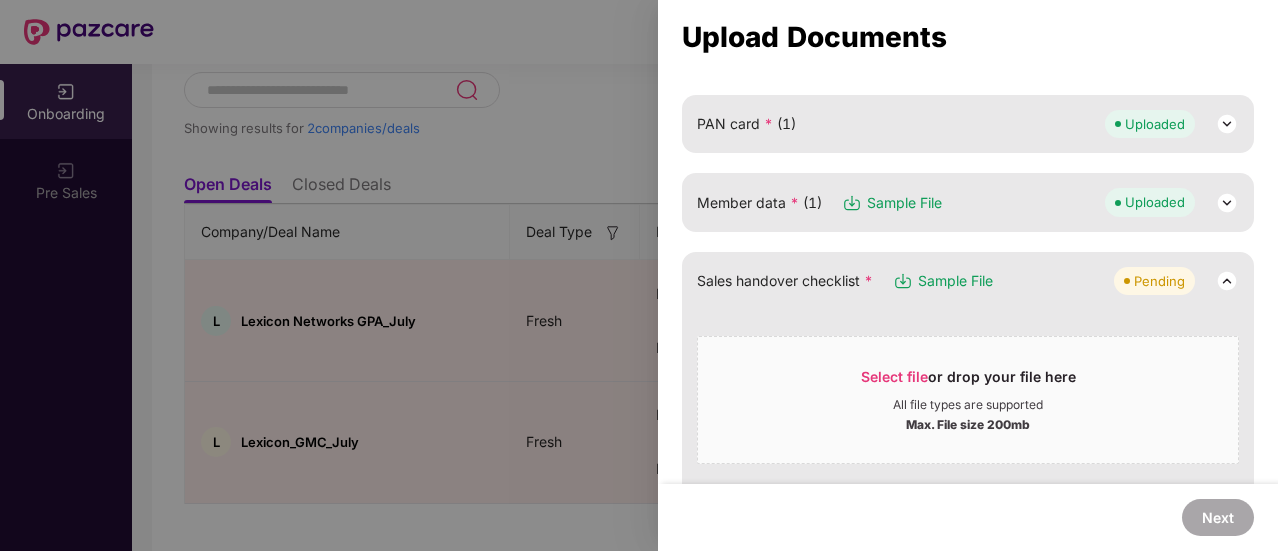 scroll, scrollTop: 213, scrollLeft: 0, axis: vertical 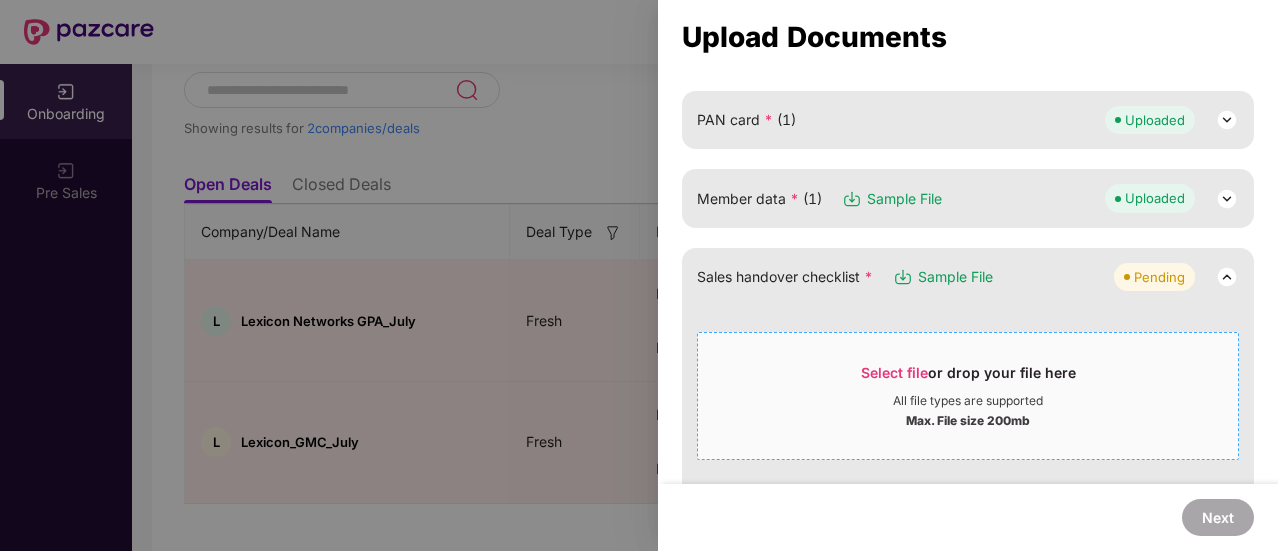 click on "Select file" at bounding box center (894, 372) 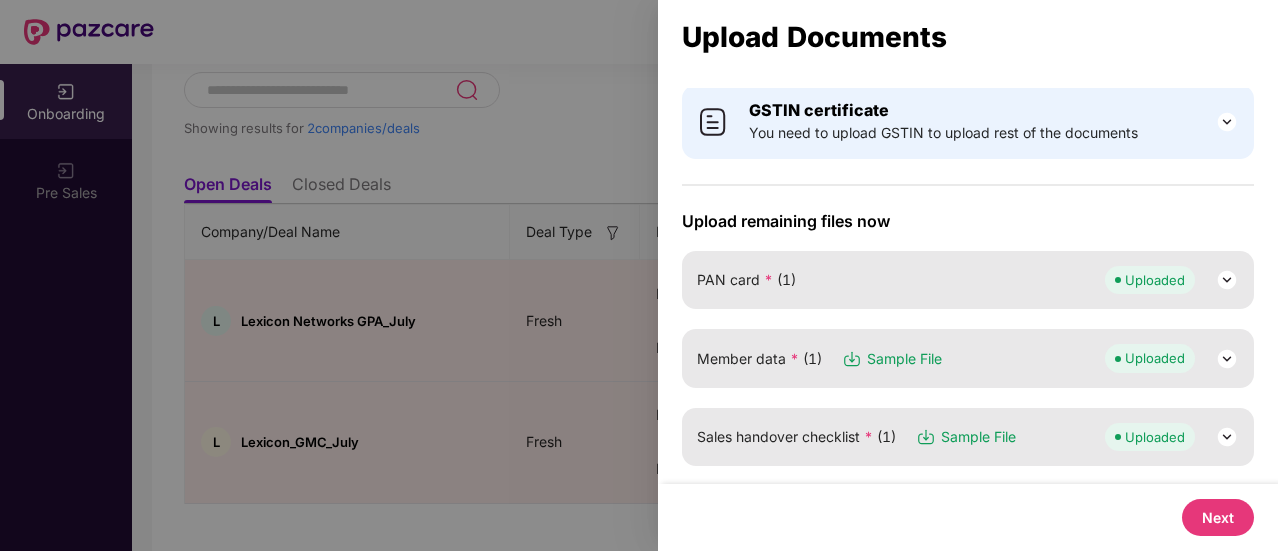 scroll, scrollTop: 0, scrollLeft: 0, axis: both 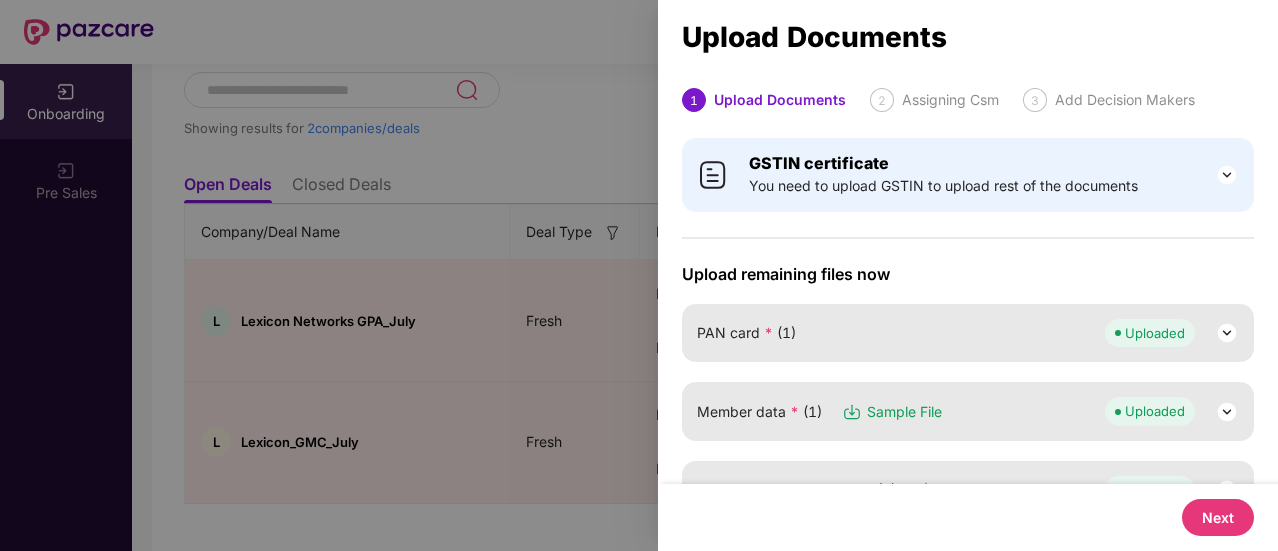 click on "Next" at bounding box center (1218, 517) 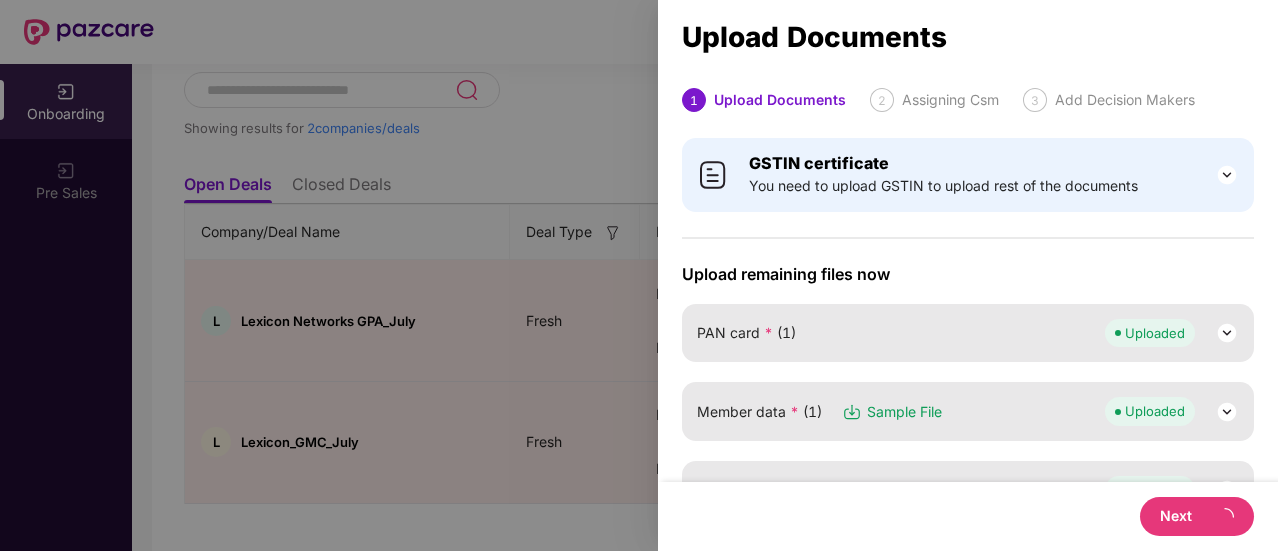 select on "**********" 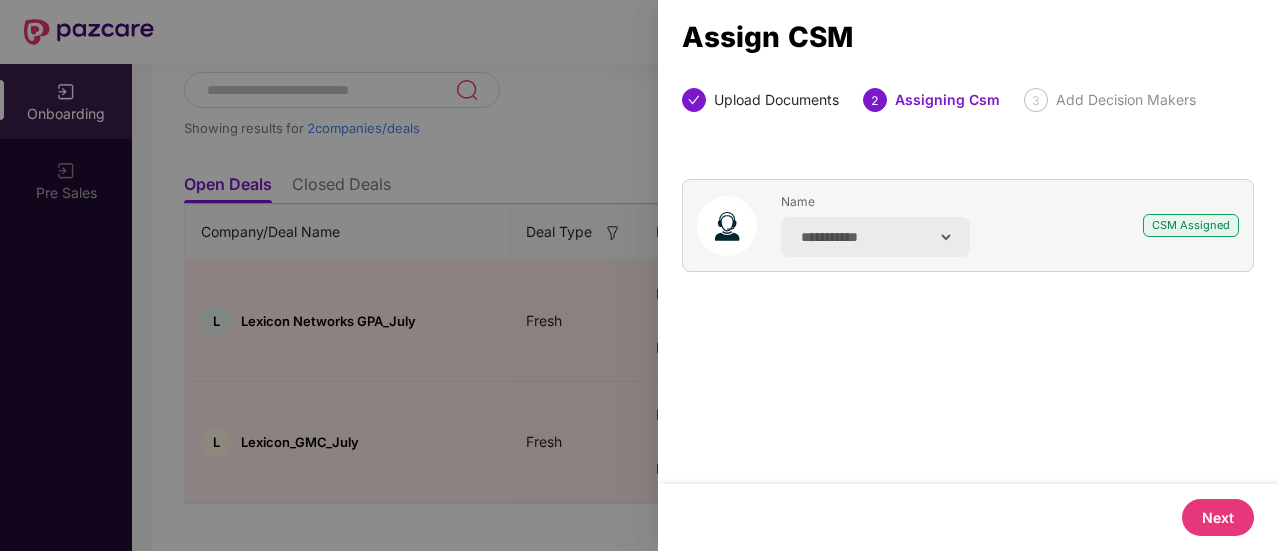 click on "Next" at bounding box center [1218, 517] 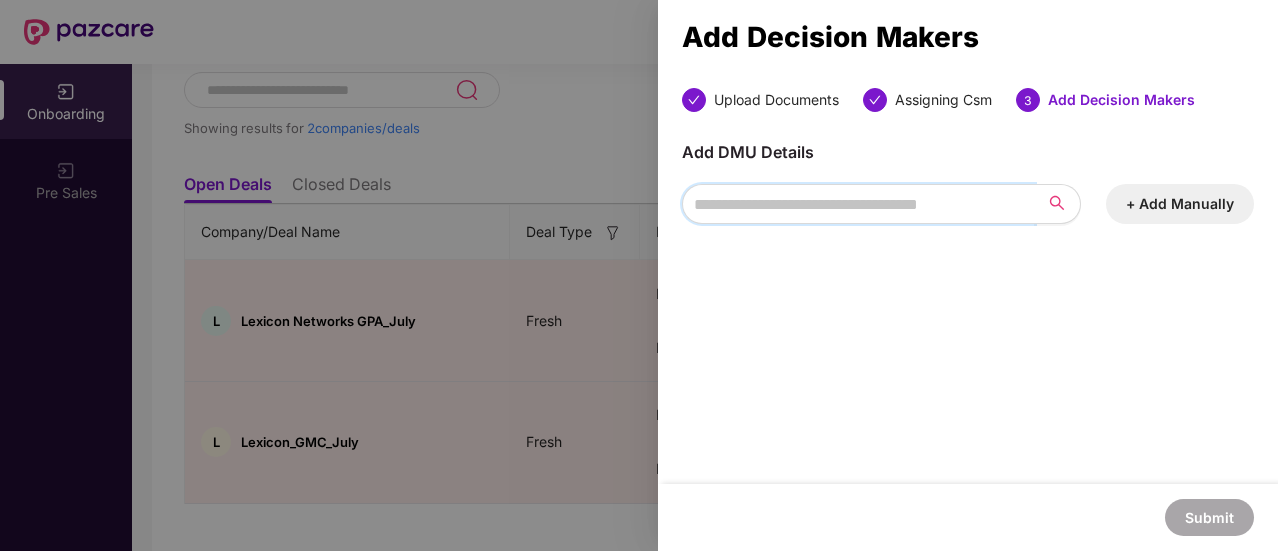 click at bounding box center [858, 204] 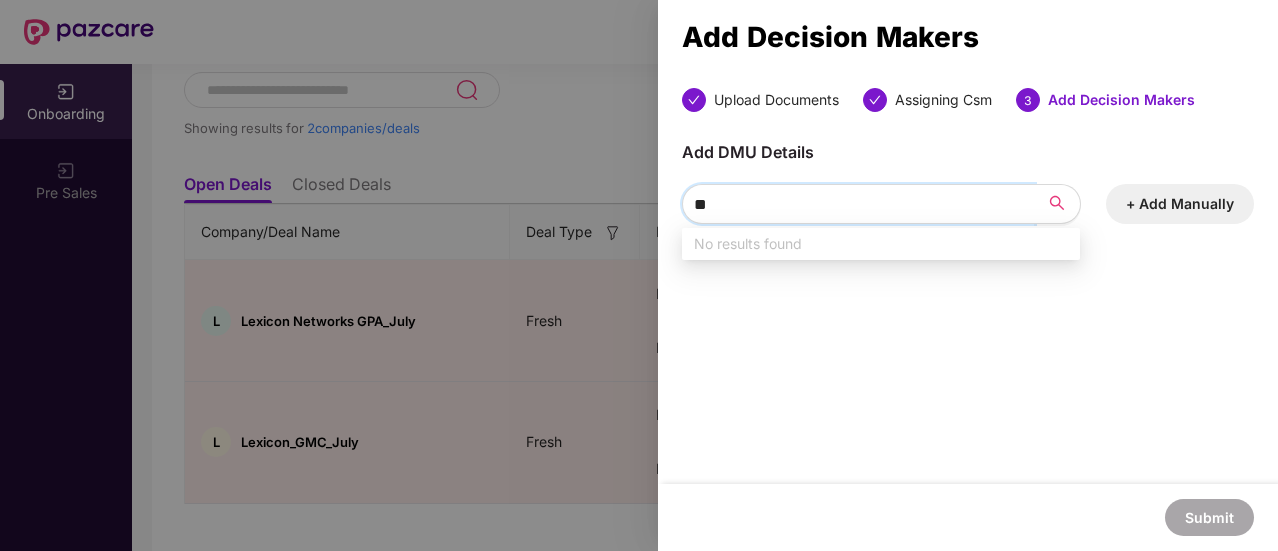 type on "*" 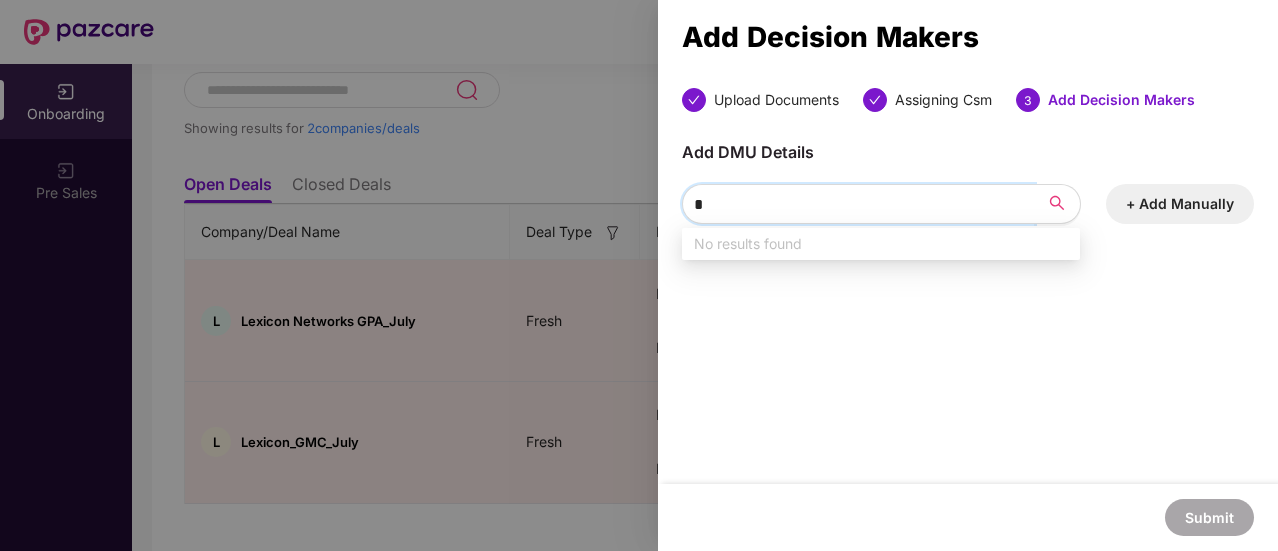 type 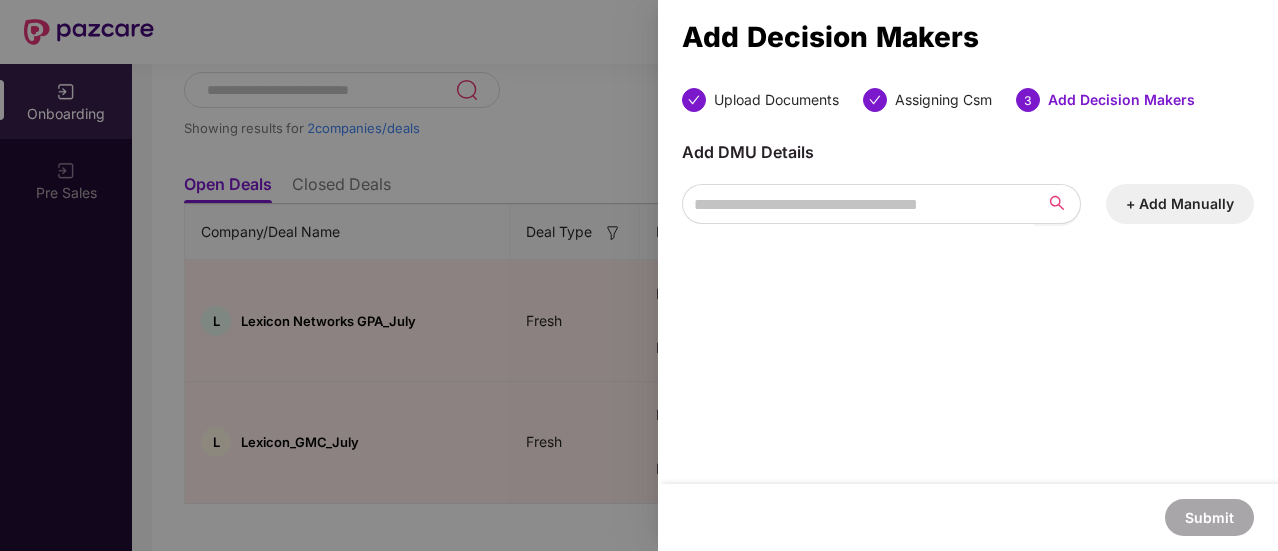 click on "+ Add Manually" at bounding box center [1180, 204] 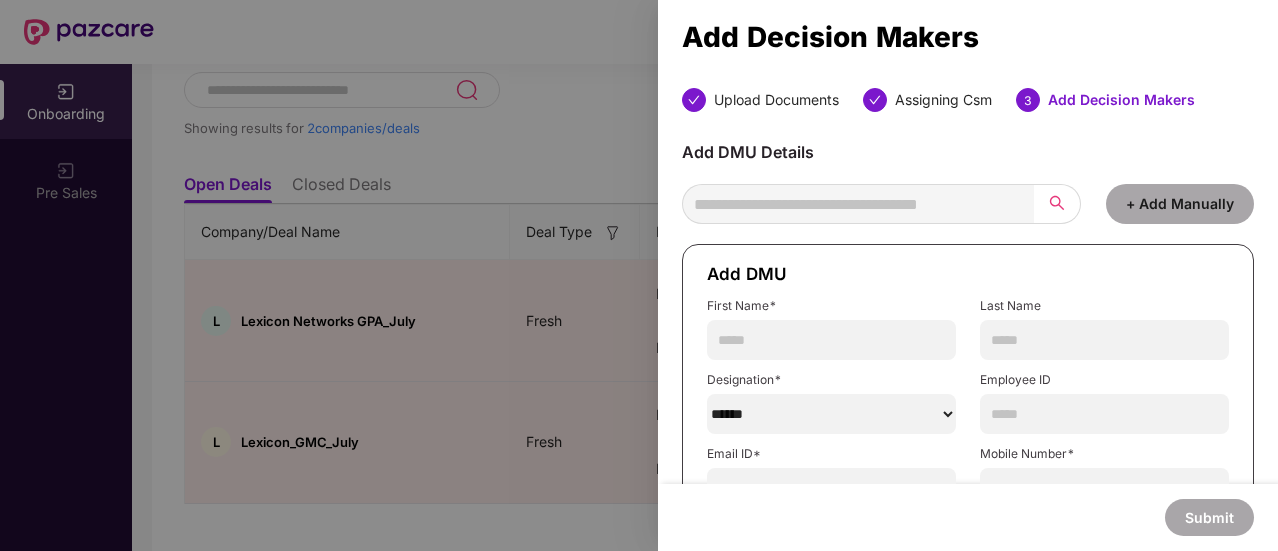 scroll, scrollTop: 106, scrollLeft: 0, axis: vertical 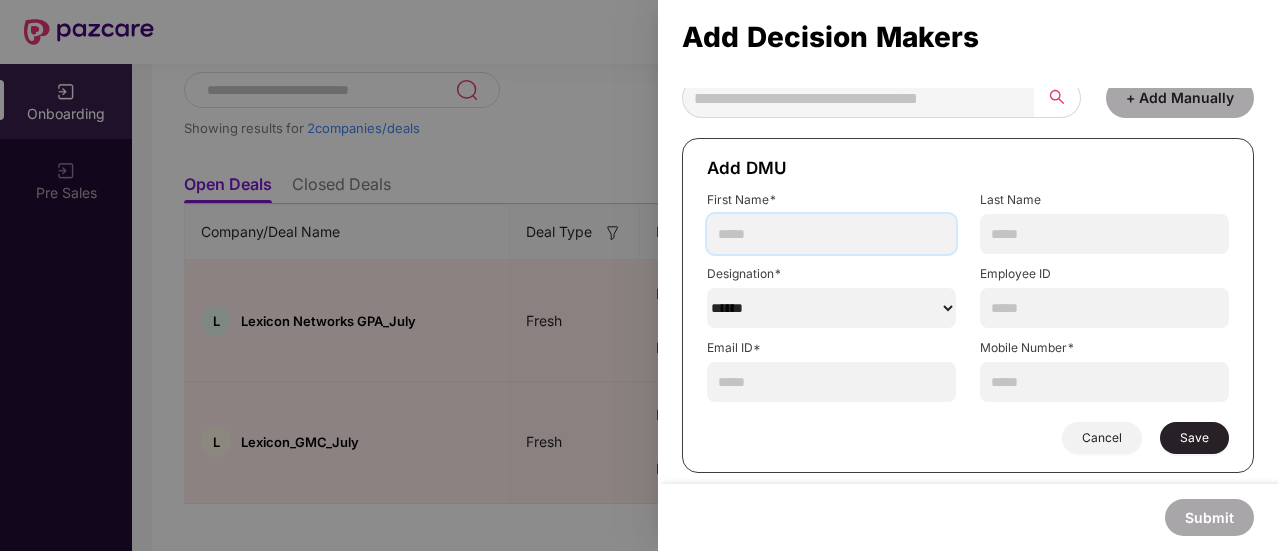 click at bounding box center (831, 234) 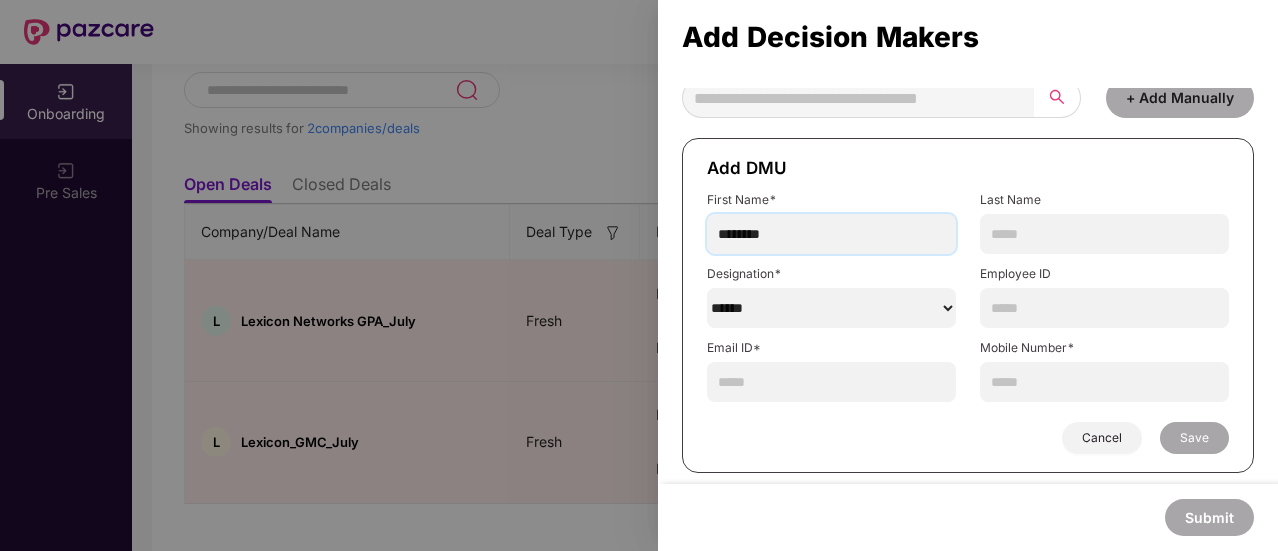 type on "********" 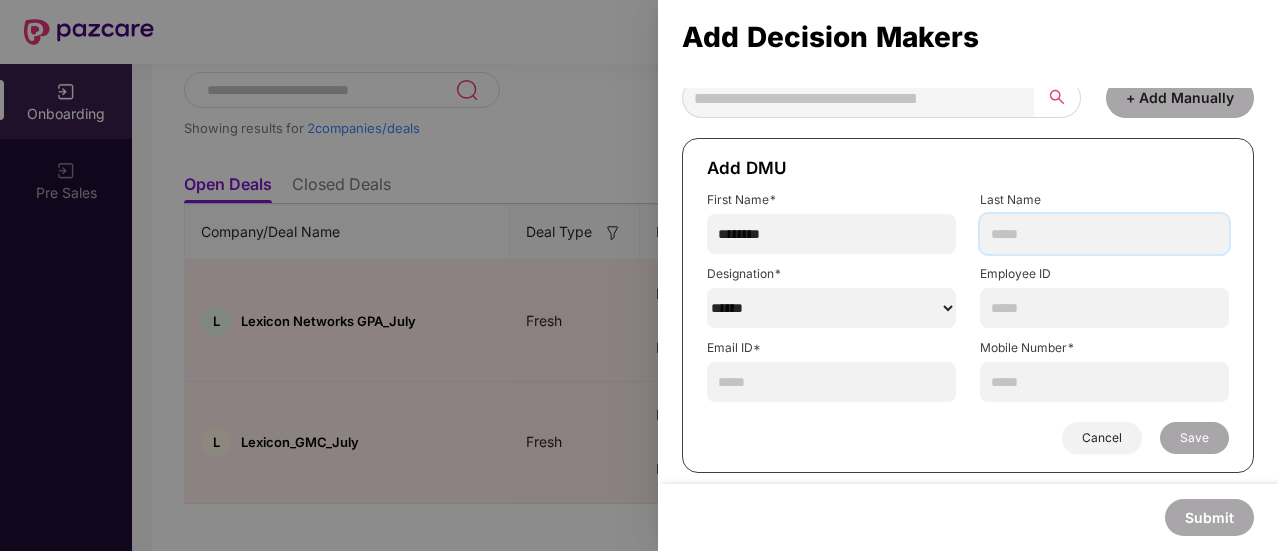 click at bounding box center (1104, 234) 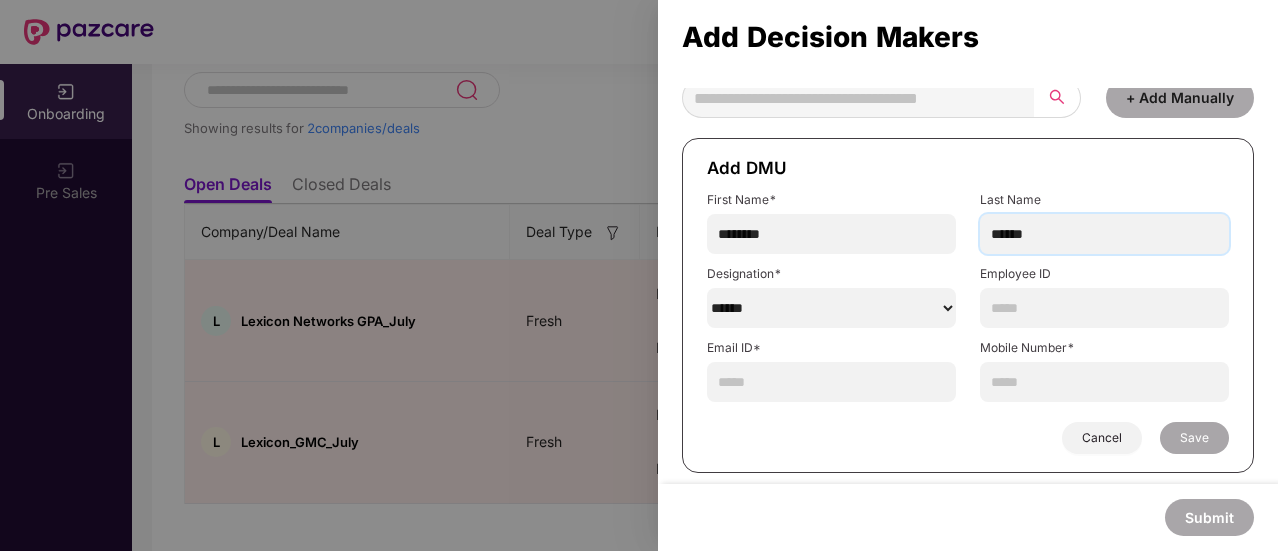 type on "******" 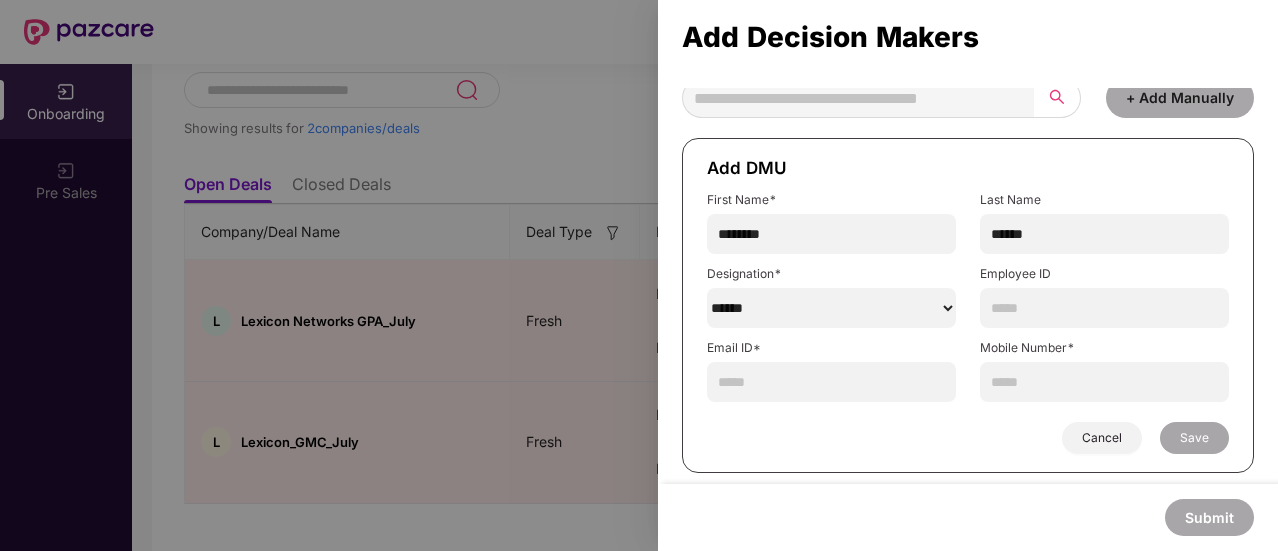 click on "******" at bounding box center (831, 308) 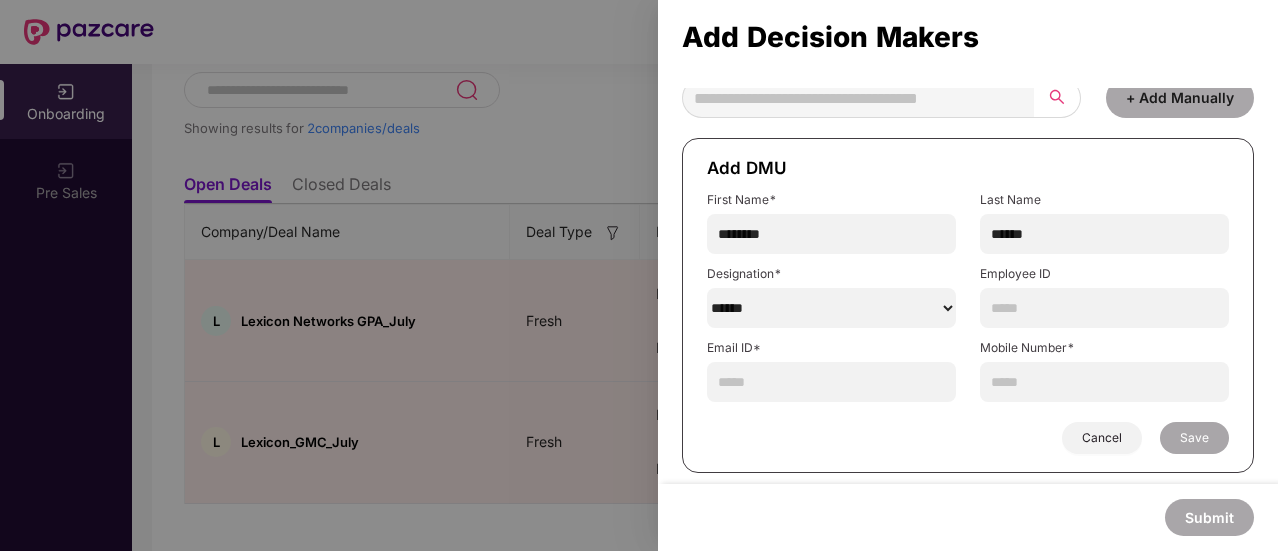 select on "**********" 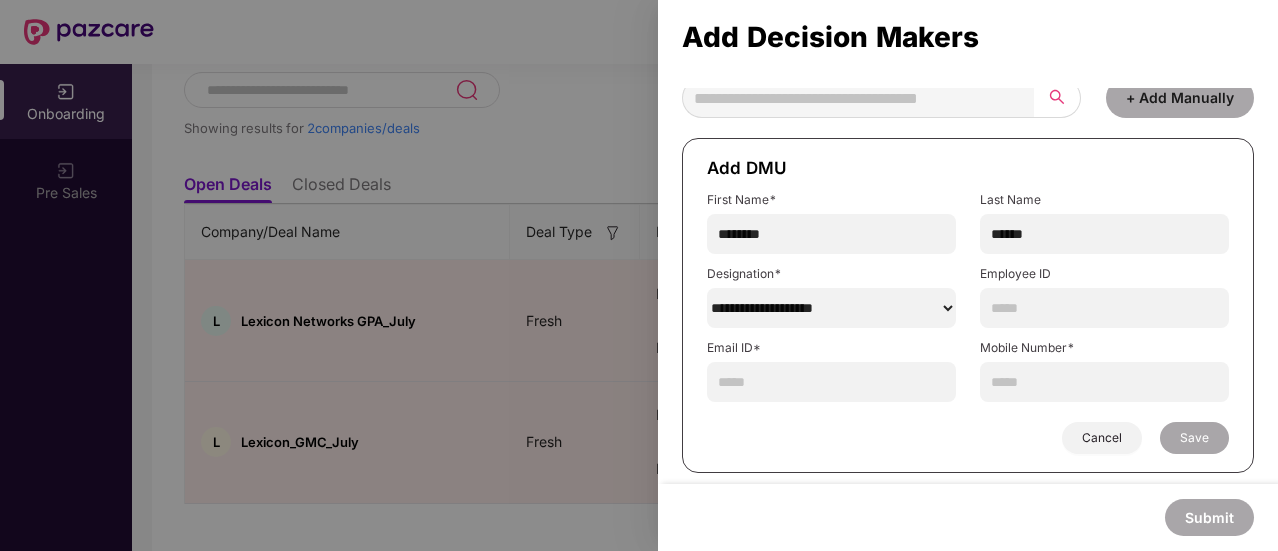 click on "******" at bounding box center [831, 308] 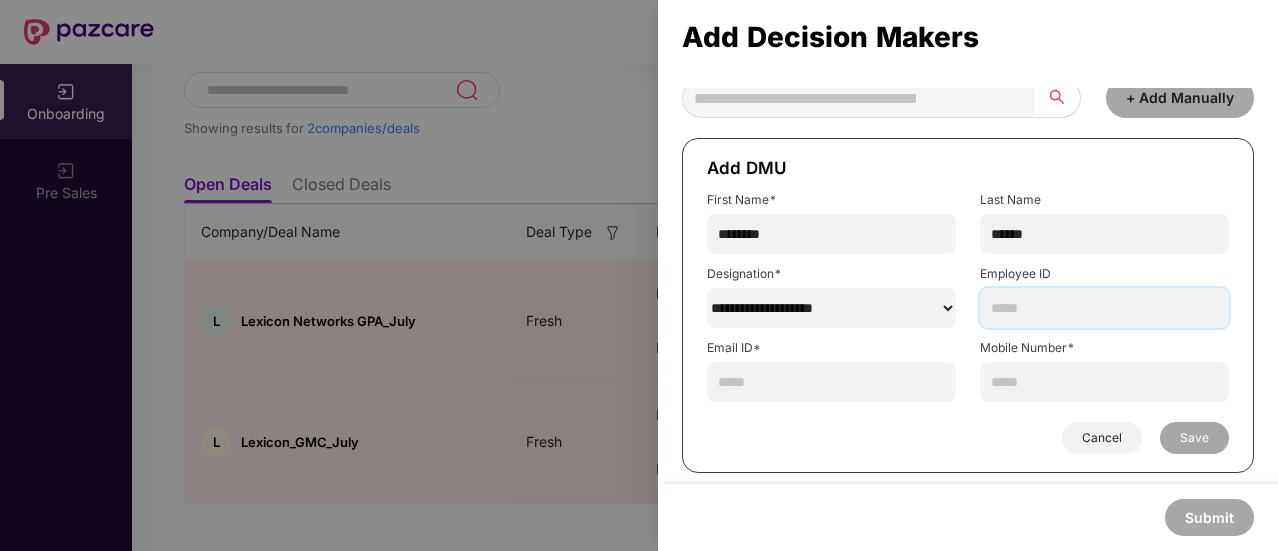 click at bounding box center (1104, 308) 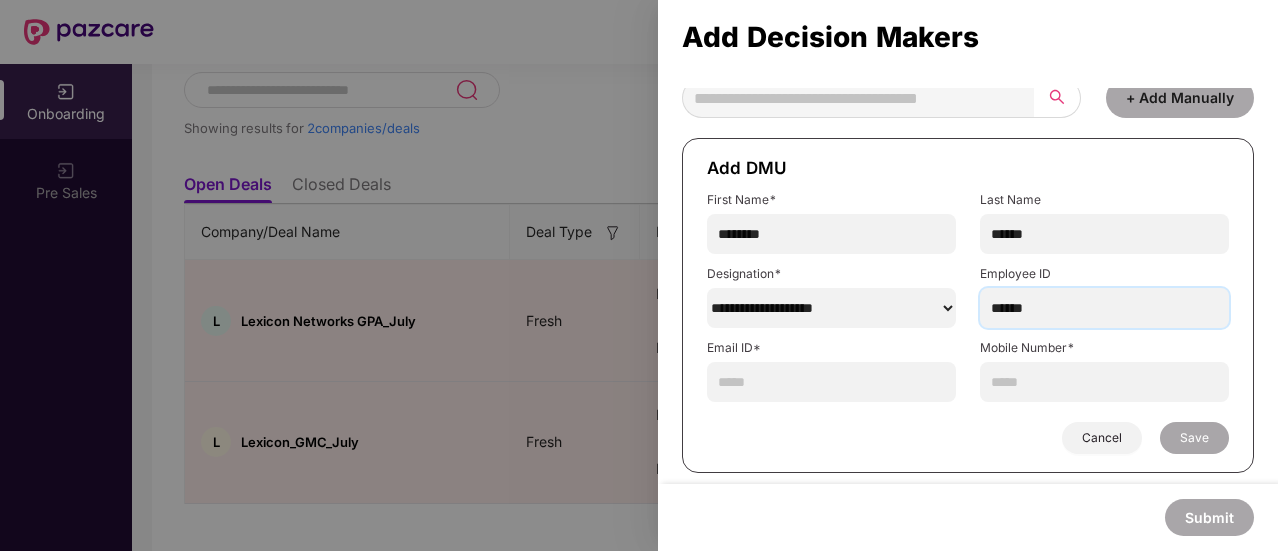 type on "******" 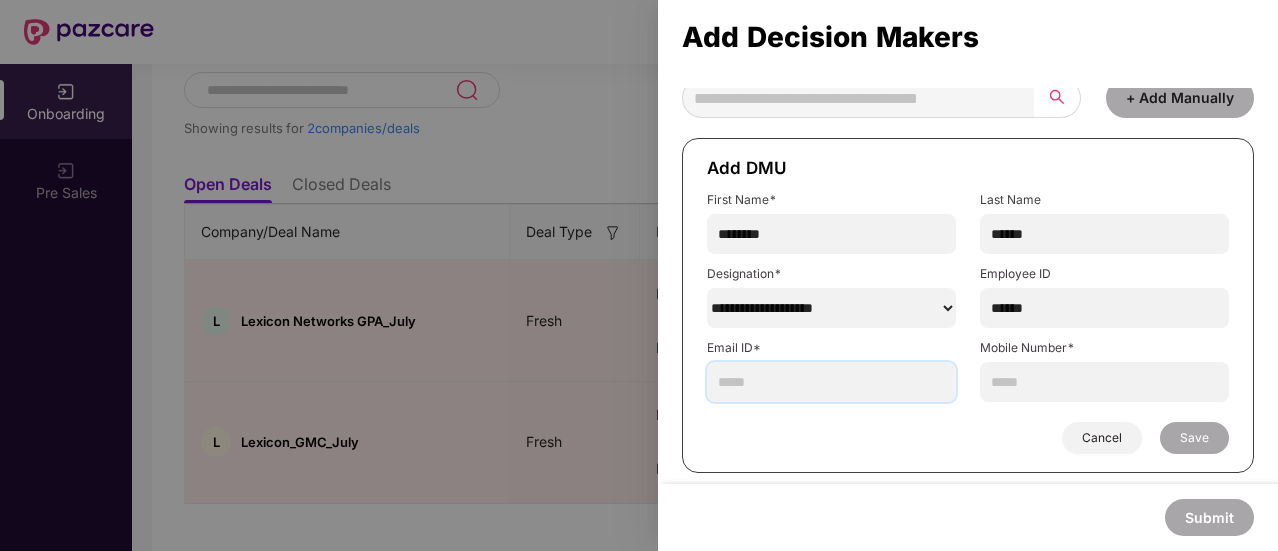 click at bounding box center (831, 382) 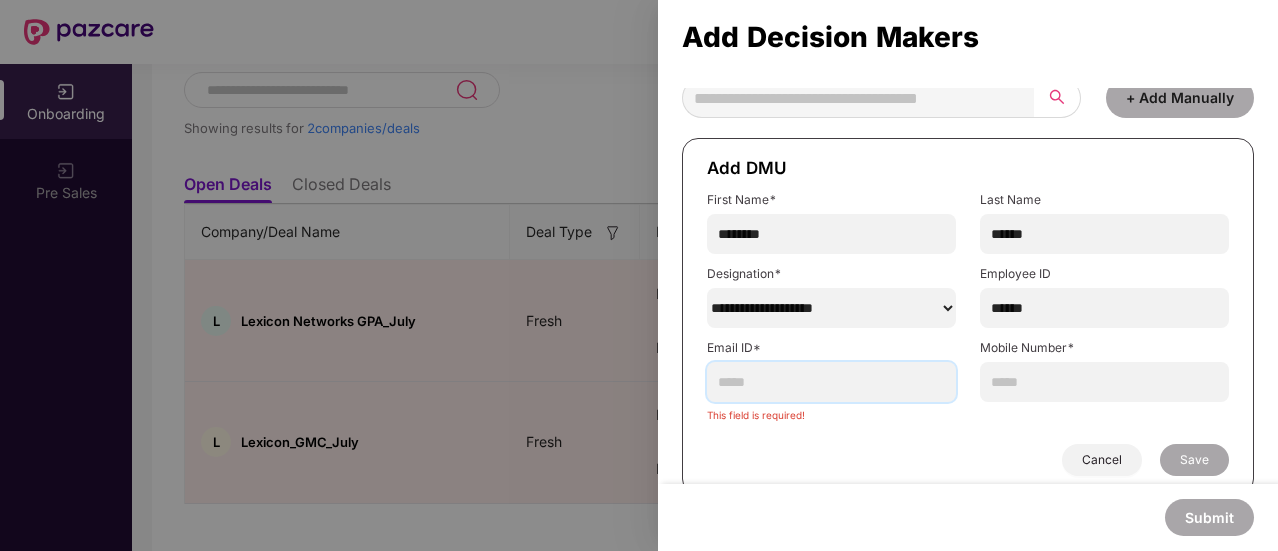 paste on "**********" 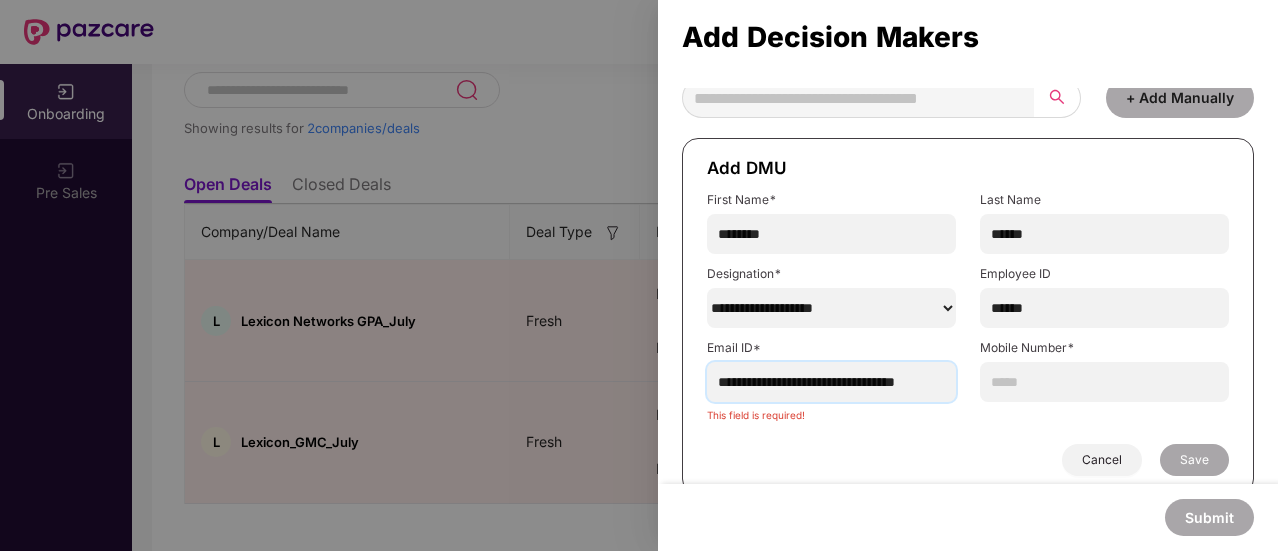 scroll, scrollTop: 0, scrollLeft: 41, axis: horizontal 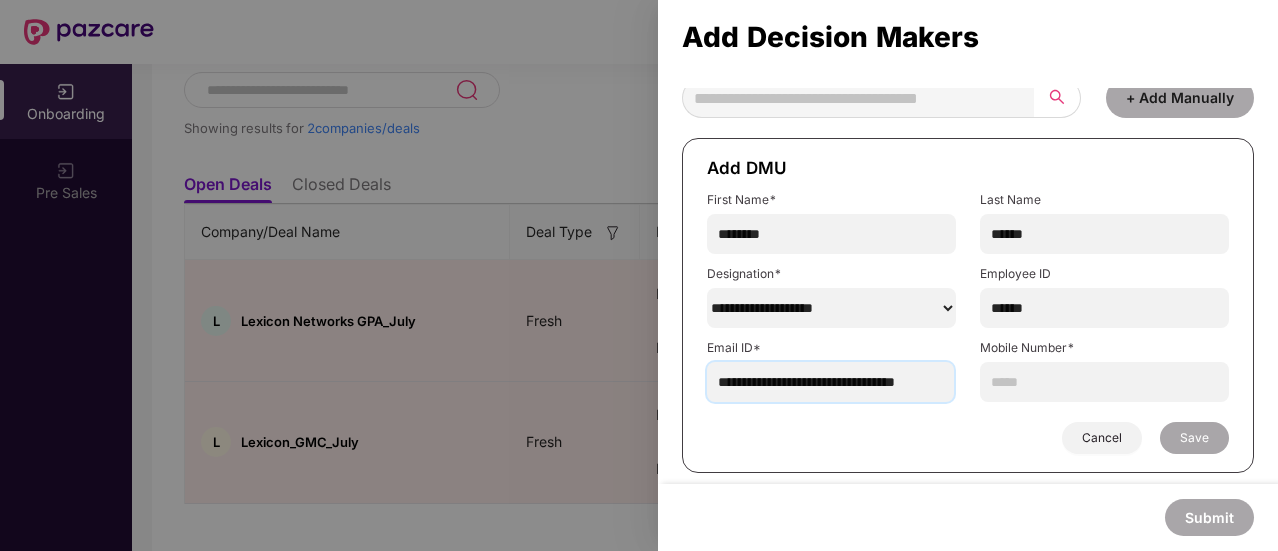 type on "**********" 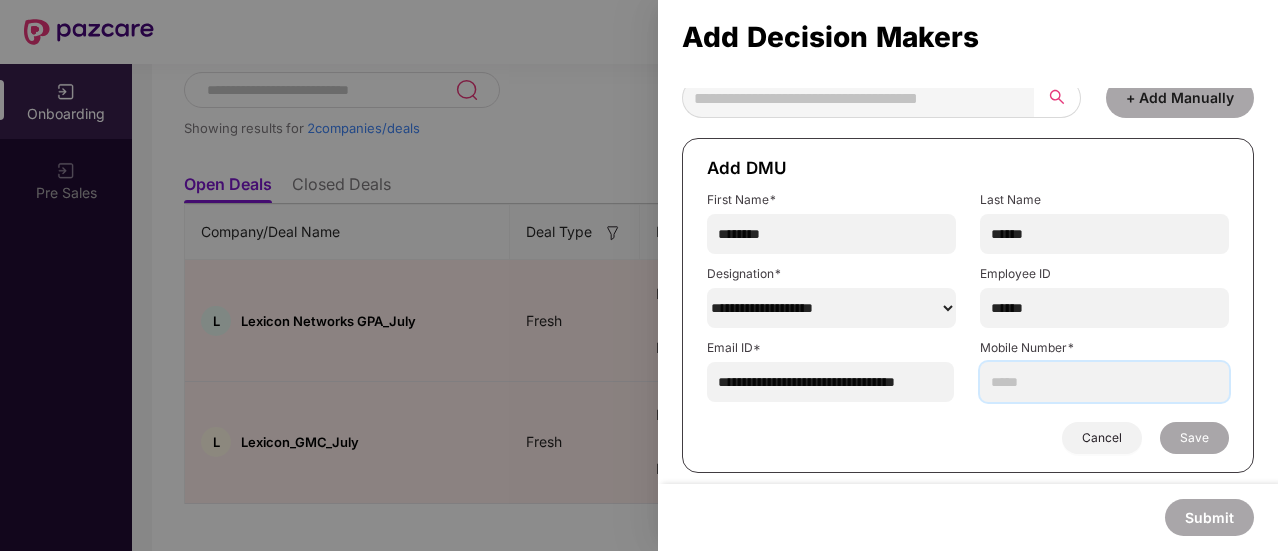 scroll, scrollTop: 0, scrollLeft: 0, axis: both 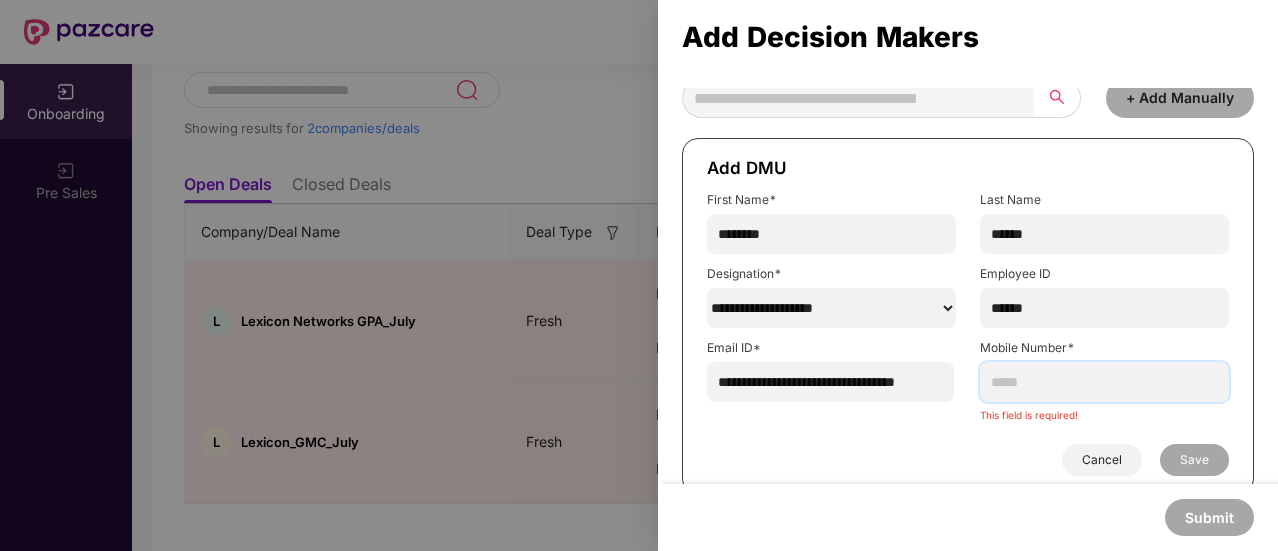 paste on "**********" 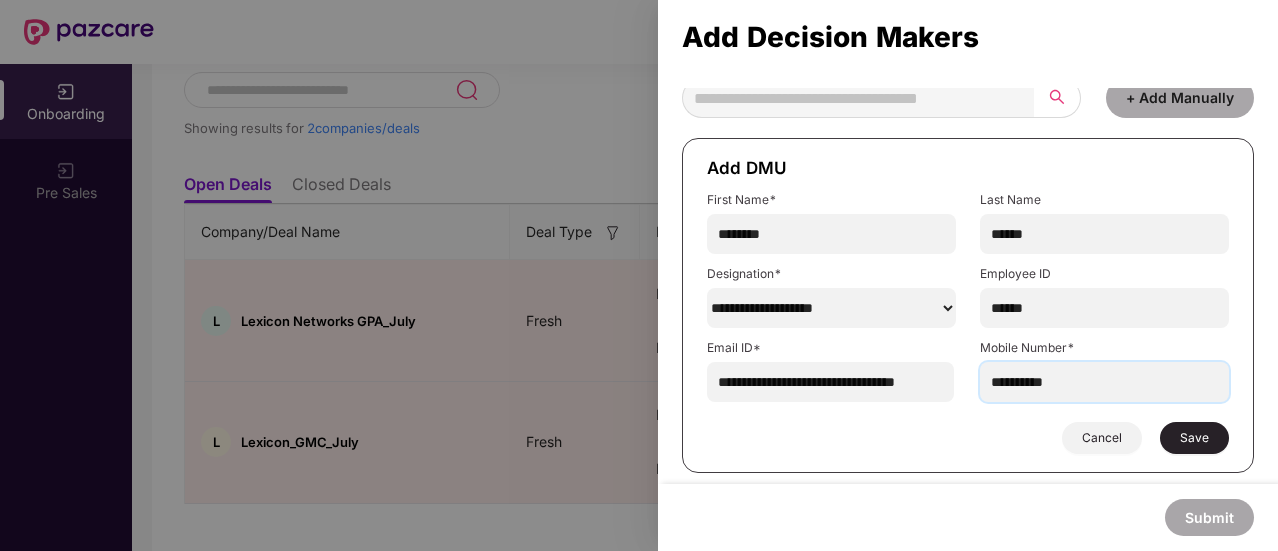 type on "**********" 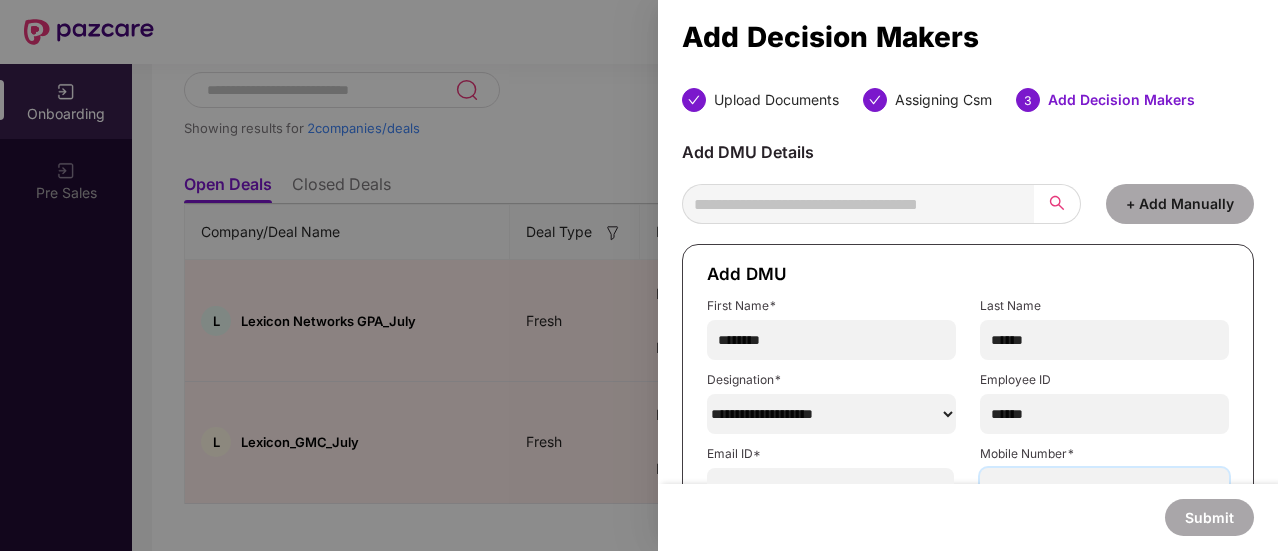 scroll, scrollTop: 106, scrollLeft: 0, axis: vertical 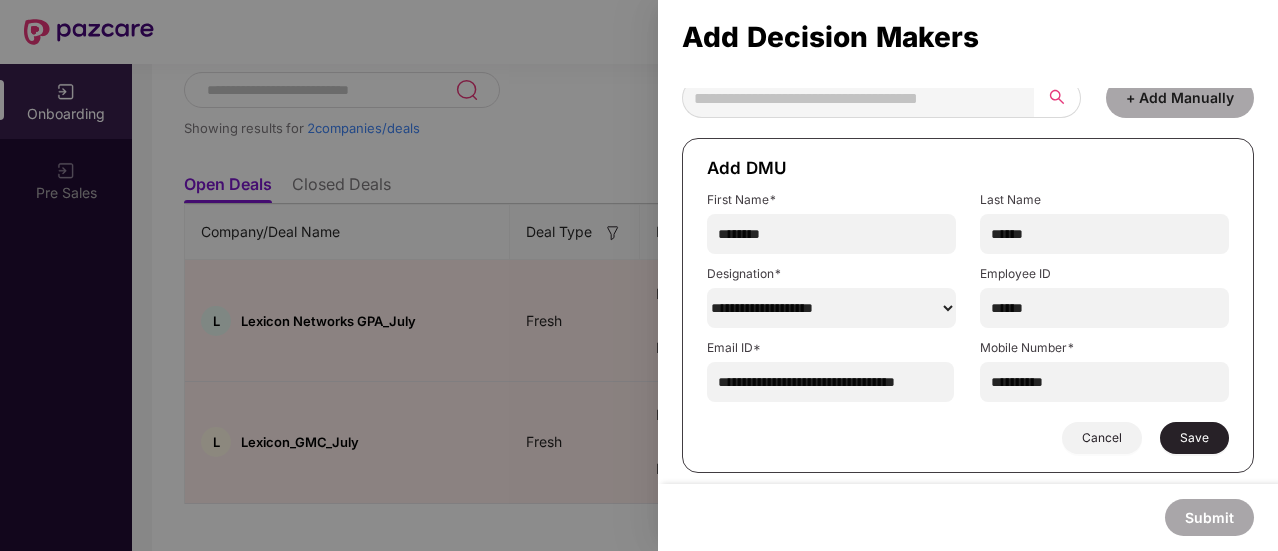 click on "Save" at bounding box center [1194, 438] 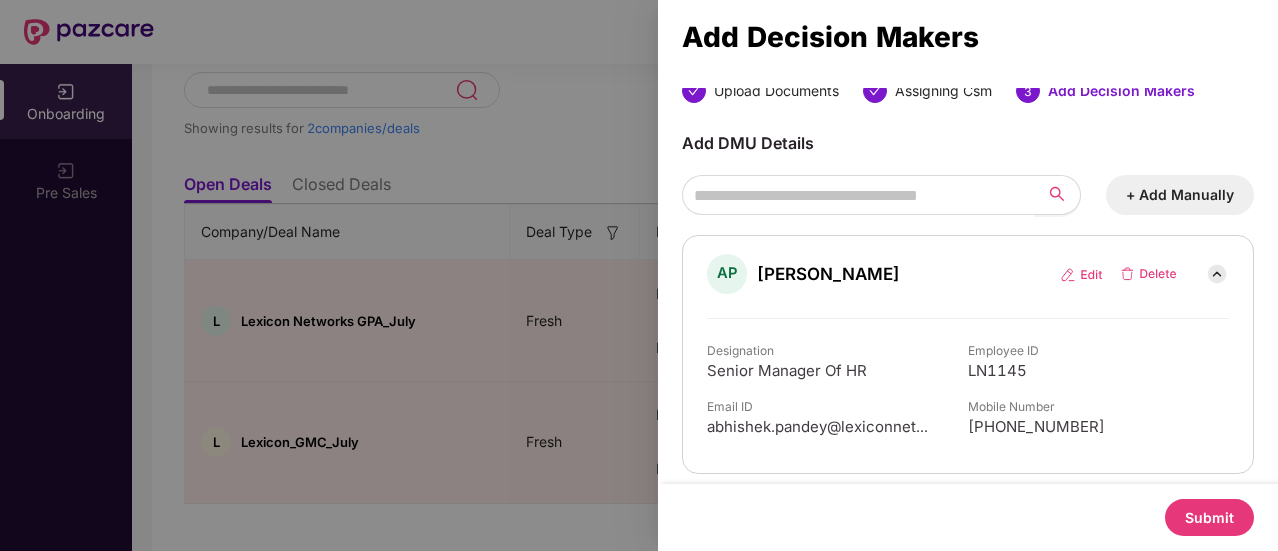 scroll, scrollTop: 0, scrollLeft: 2, axis: horizontal 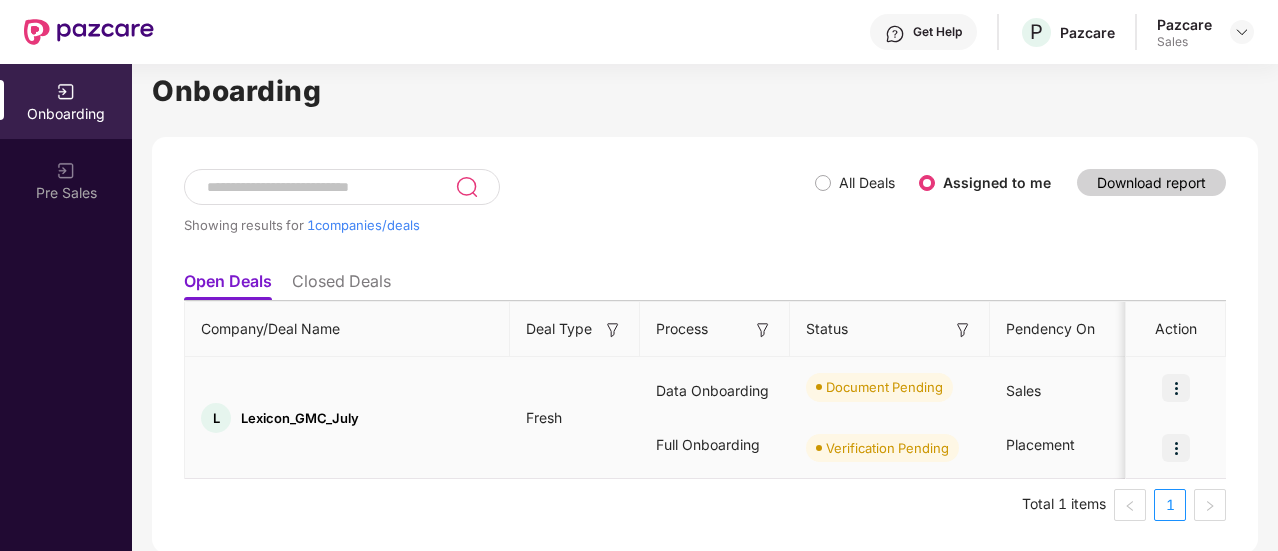 click at bounding box center [1176, 388] 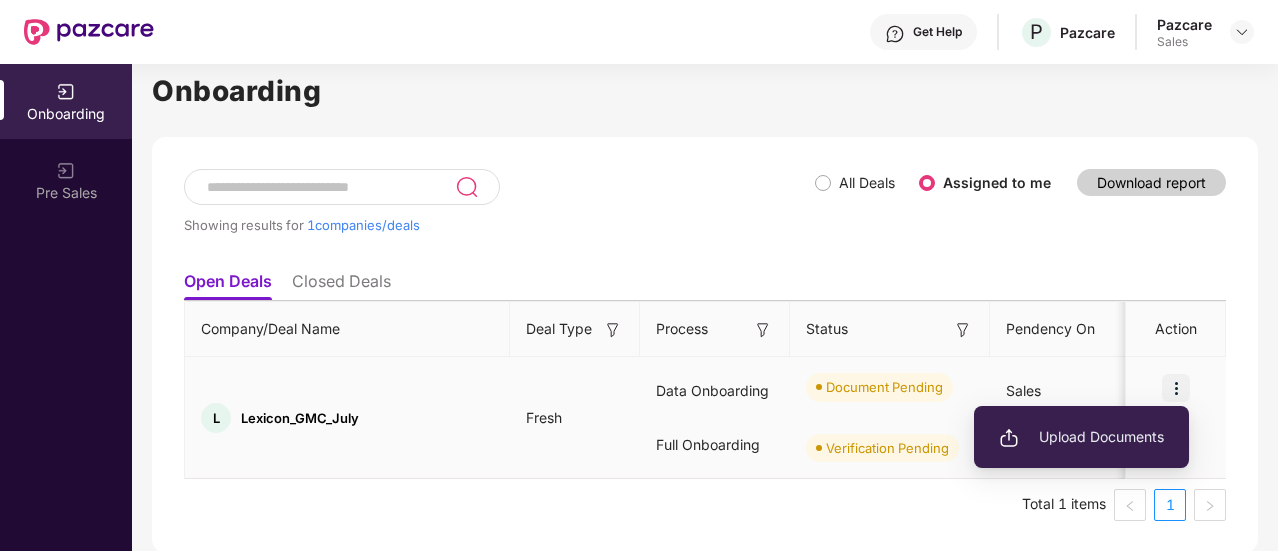 click on "Upload Documents" at bounding box center [1081, 437] 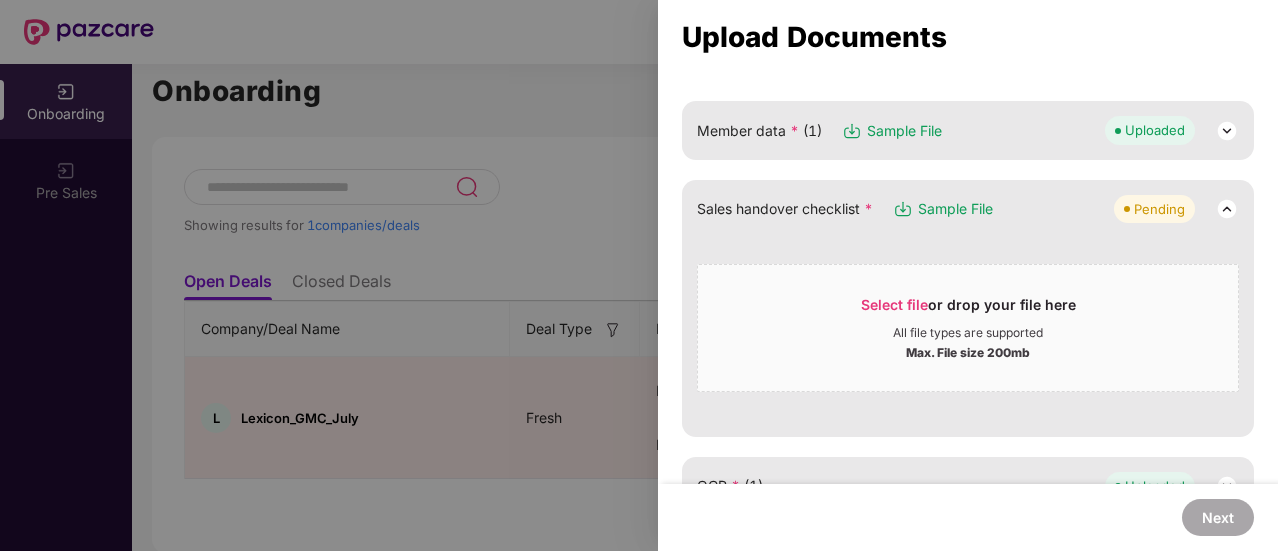 scroll, scrollTop: 275, scrollLeft: 0, axis: vertical 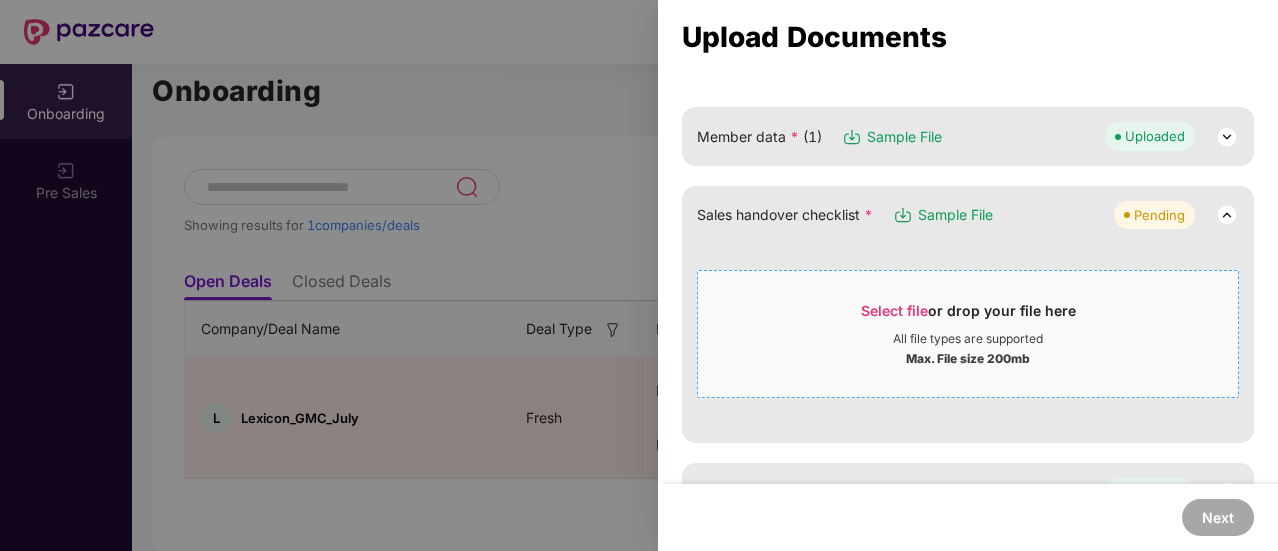 click on "Select file" at bounding box center (894, 310) 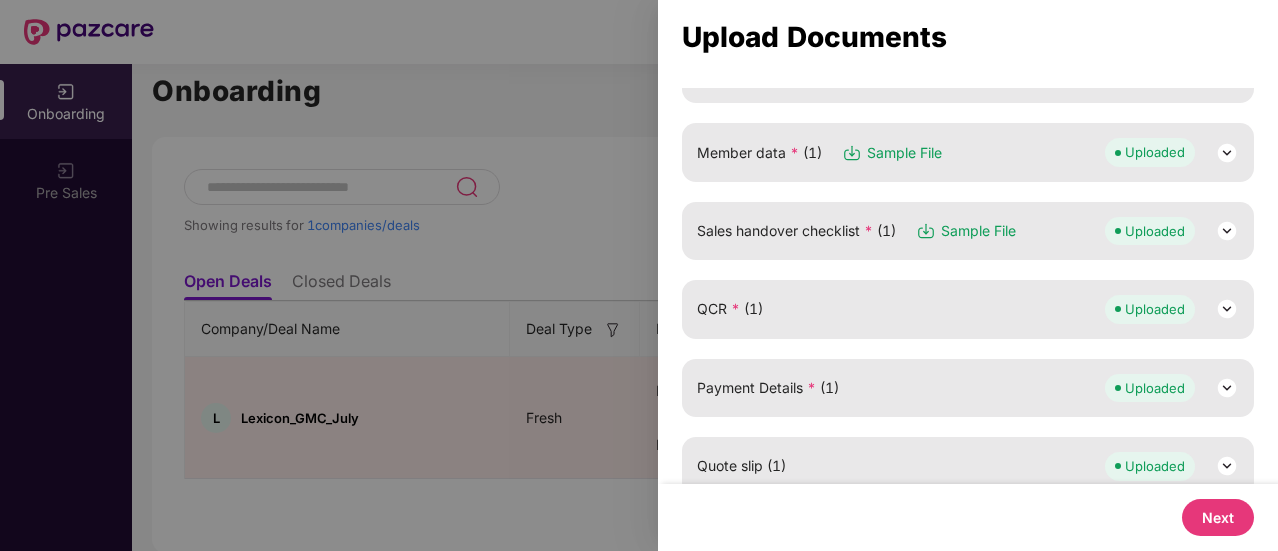 scroll, scrollTop: 515, scrollLeft: 0, axis: vertical 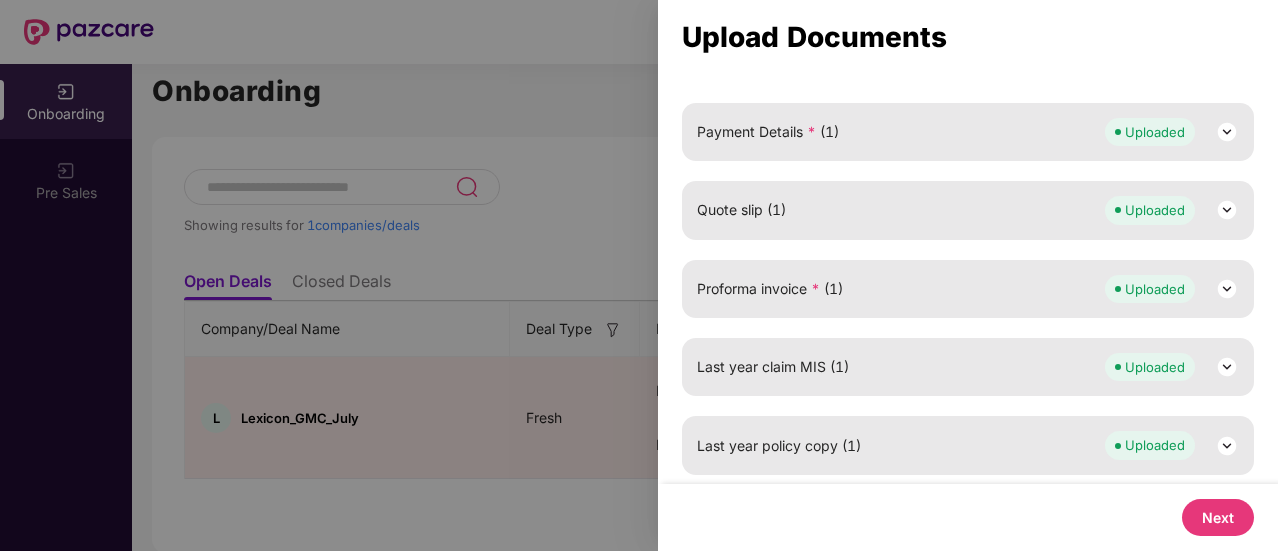 click on "Next" at bounding box center [1218, 517] 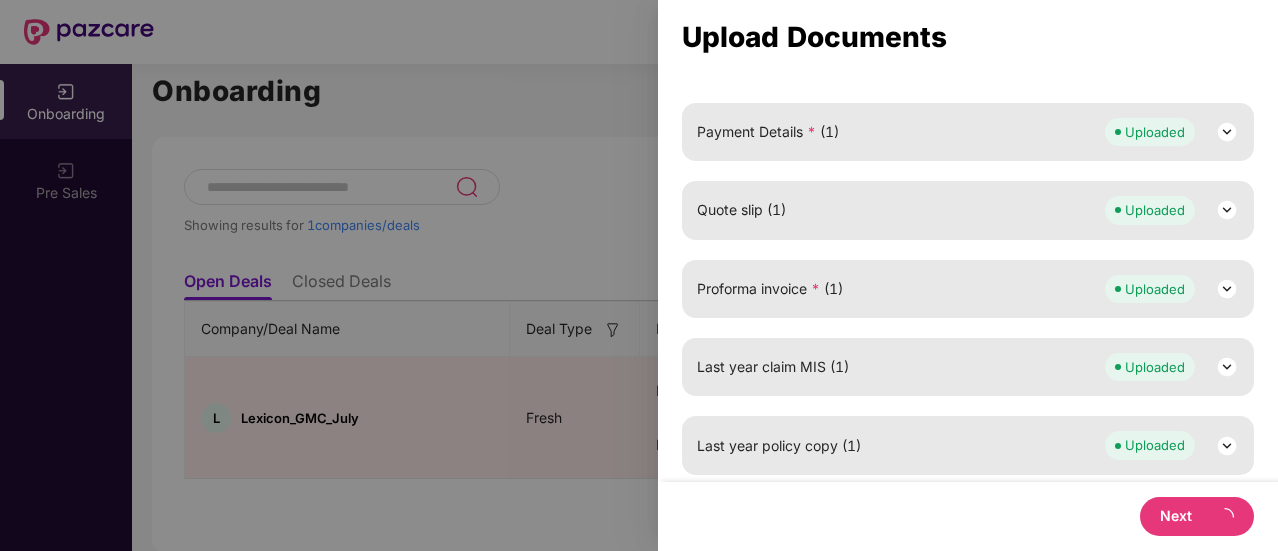 scroll, scrollTop: 0, scrollLeft: 0, axis: both 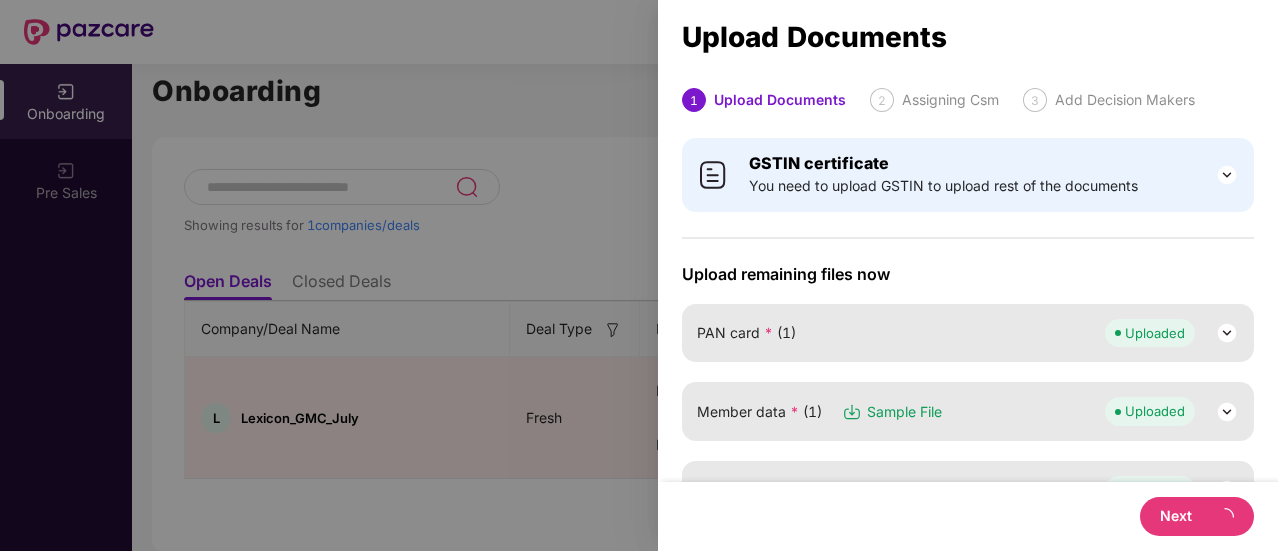 select on "**********" 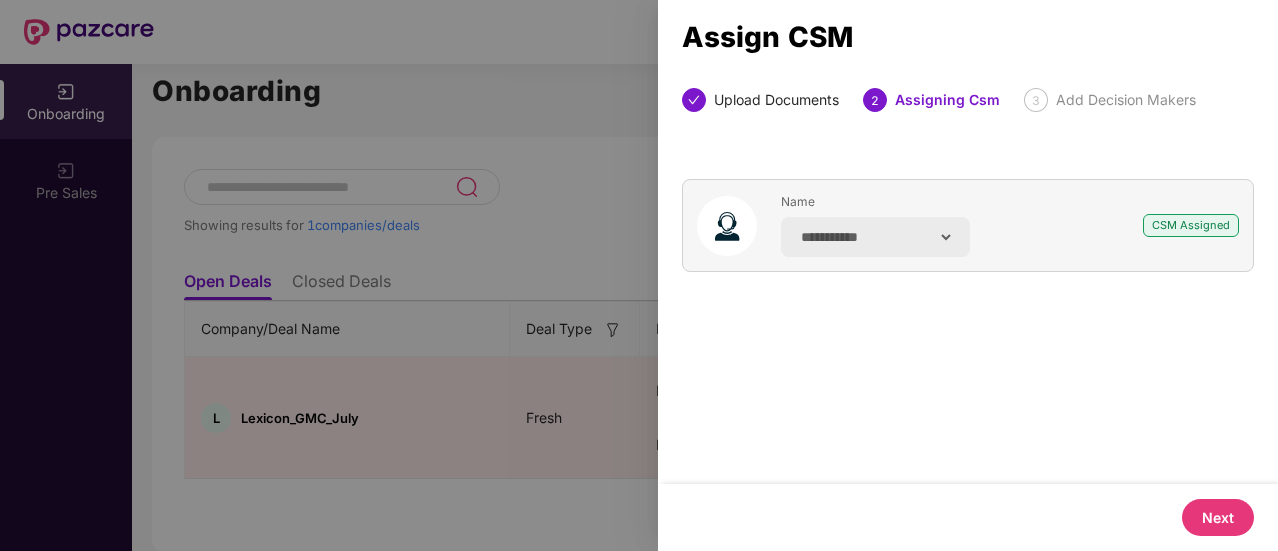 click on "Next" at bounding box center (1218, 517) 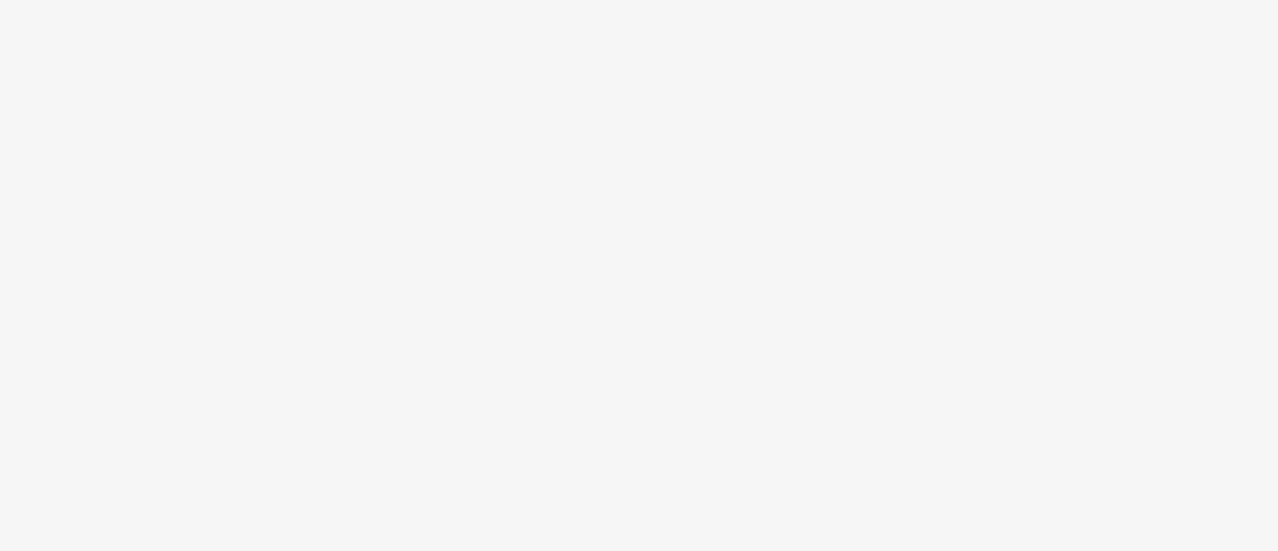 scroll, scrollTop: 0, scrollLeft: 0, axis: both 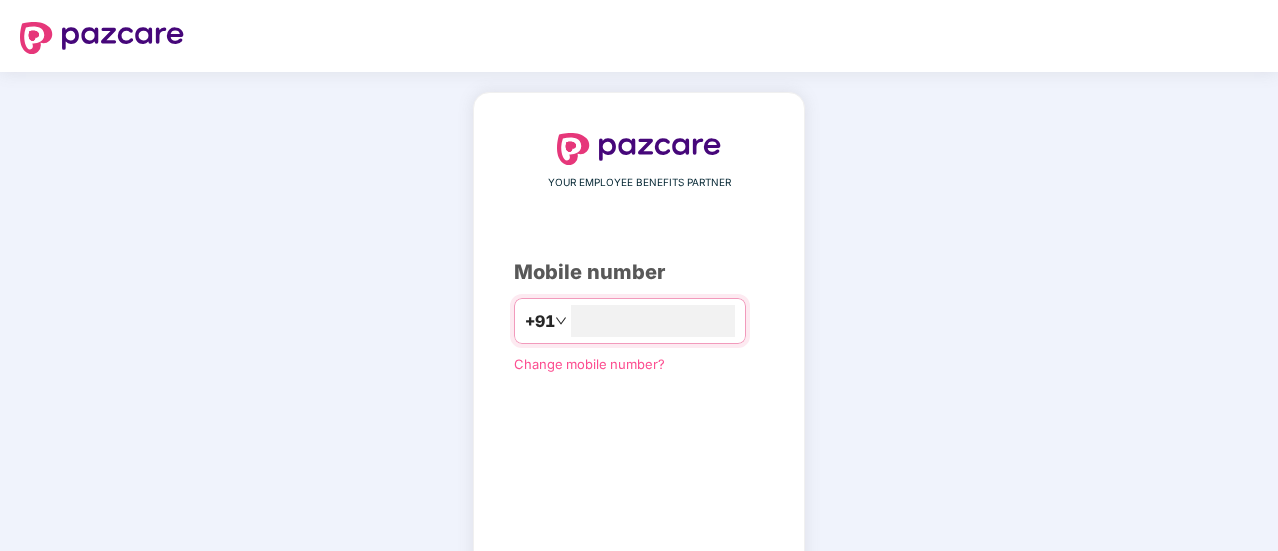 type on "**********" 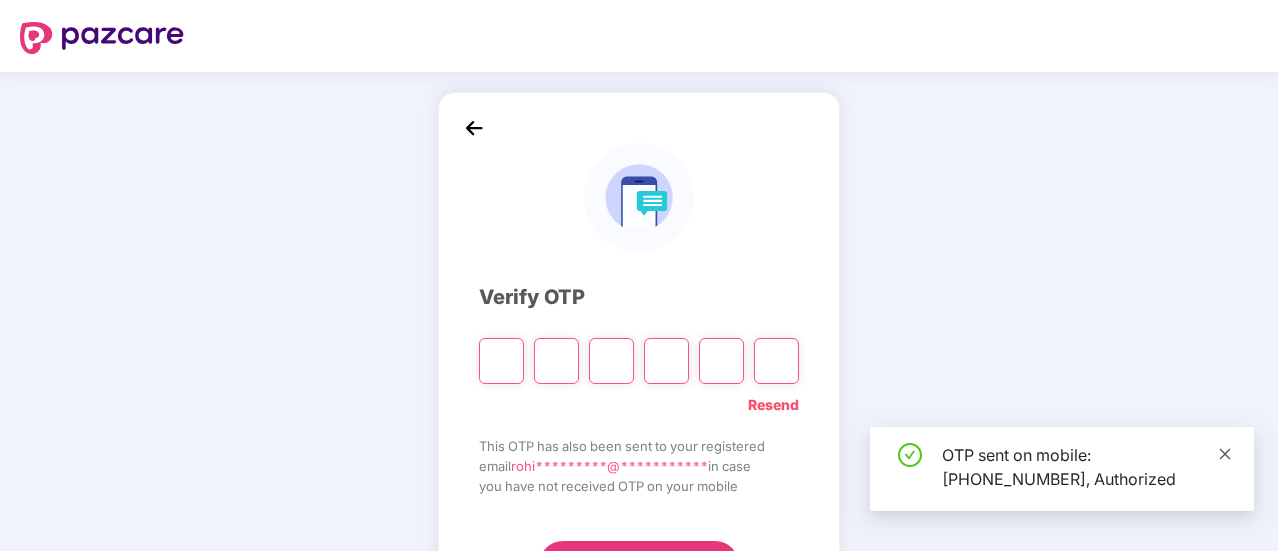 click 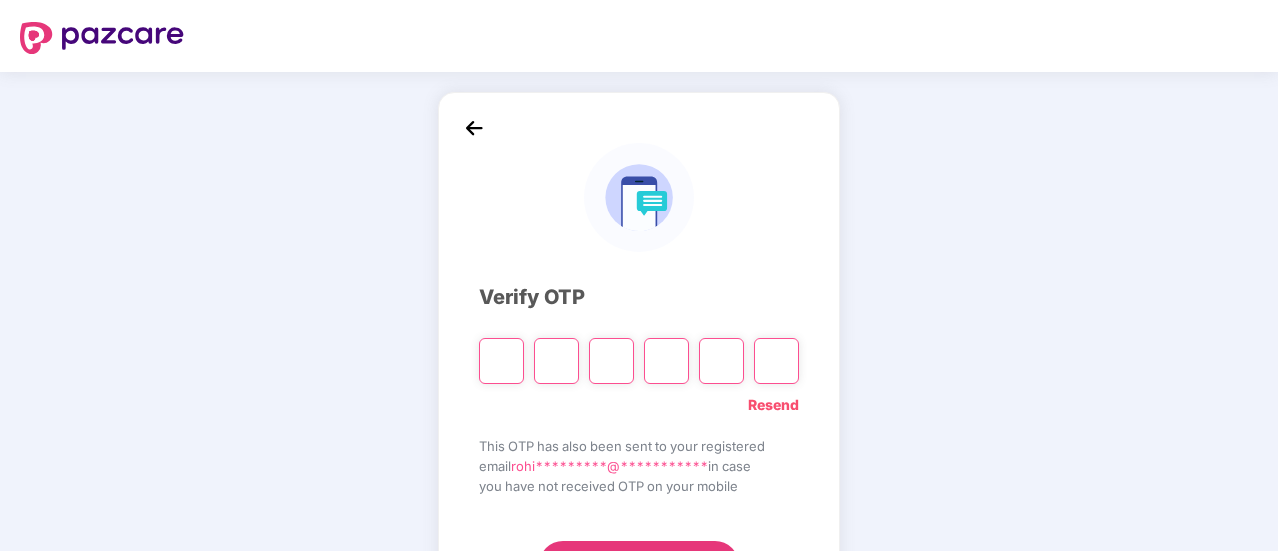 click at bounding box center [501, 361] 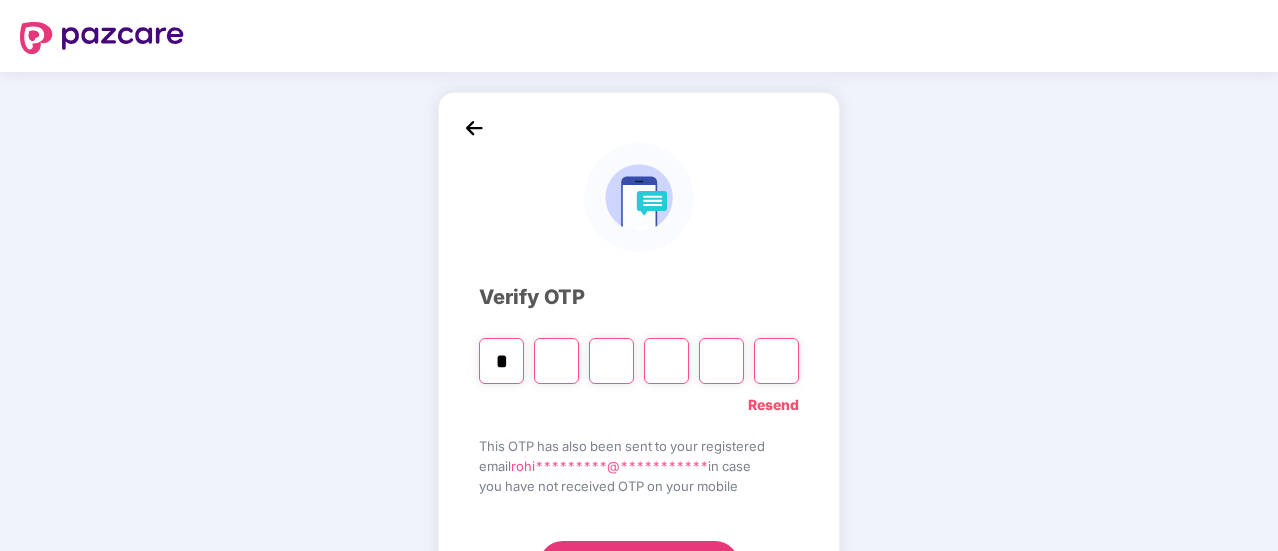 type on "*" 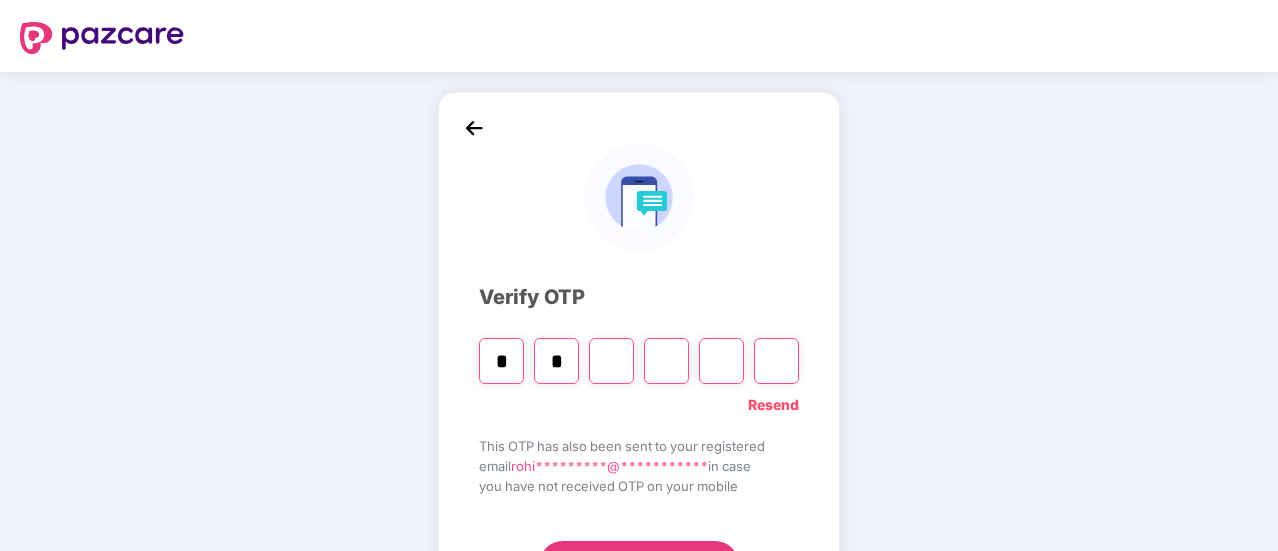 type on "*" 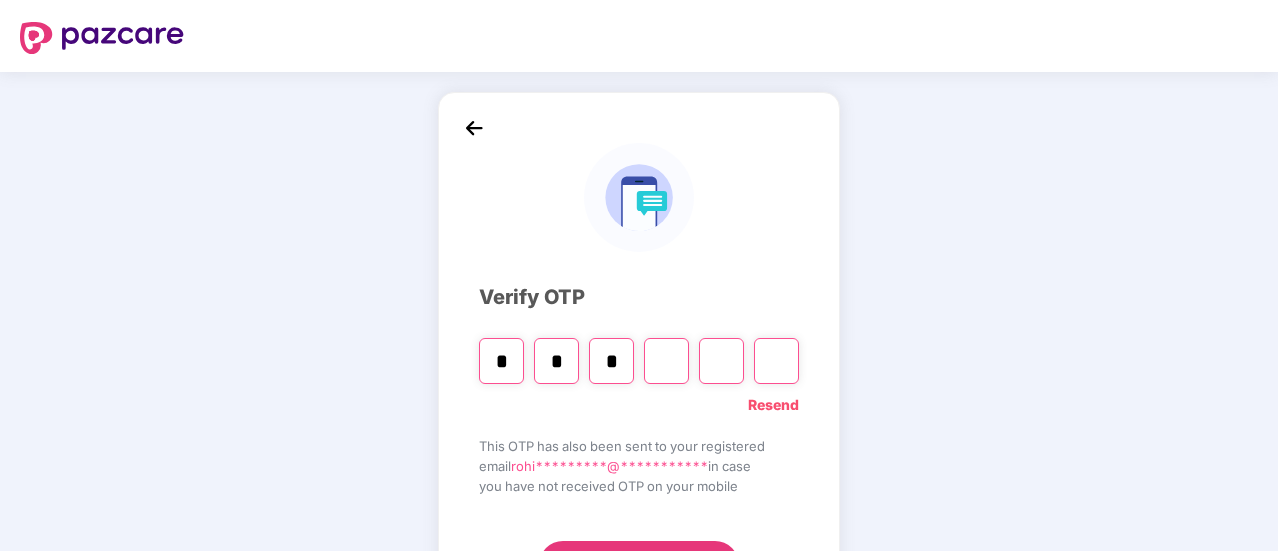 type on "*" 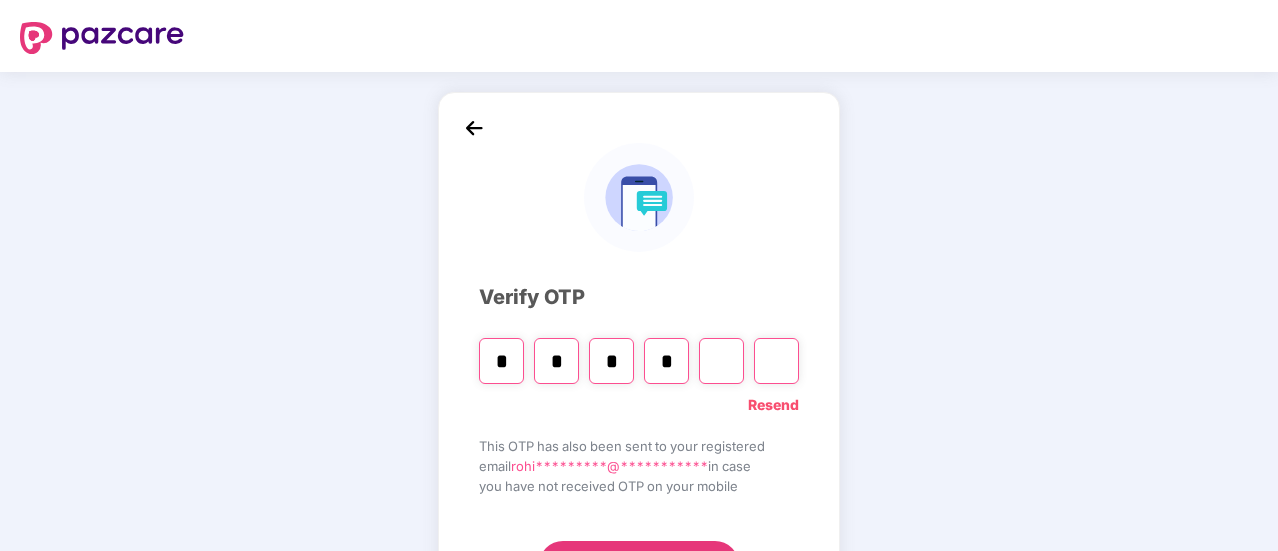 type on "*" 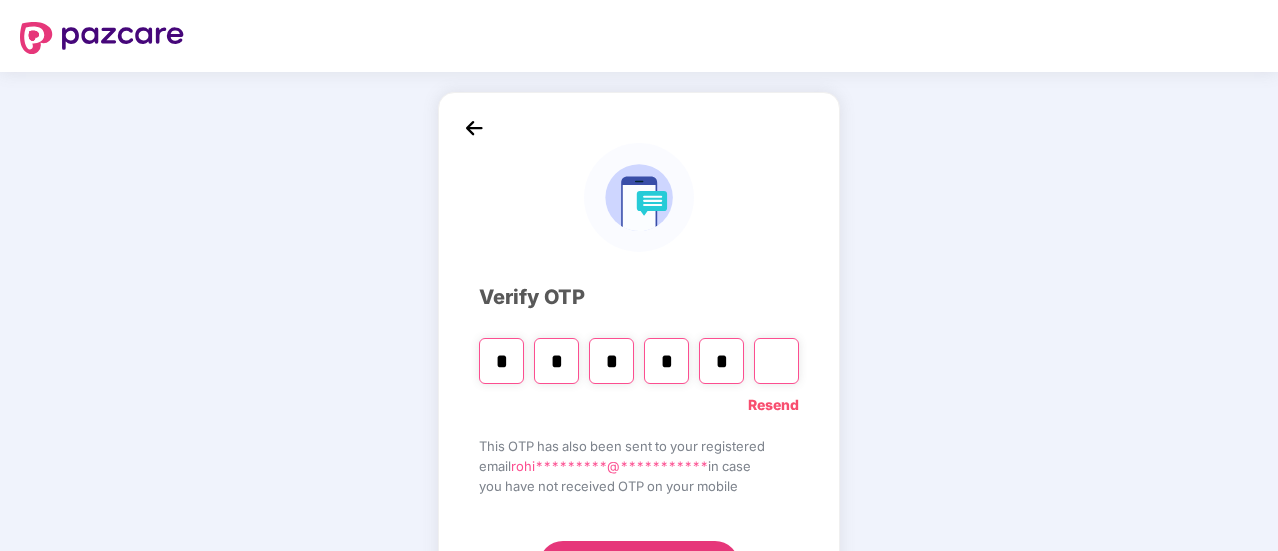type on "*" 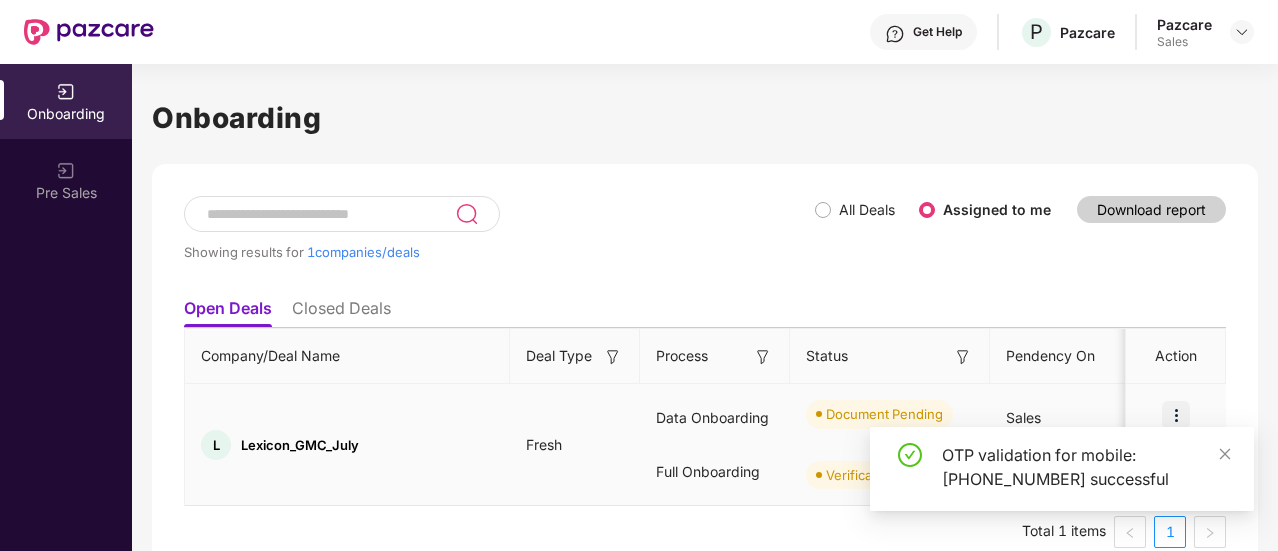 click at bounding box center [1176, 415] 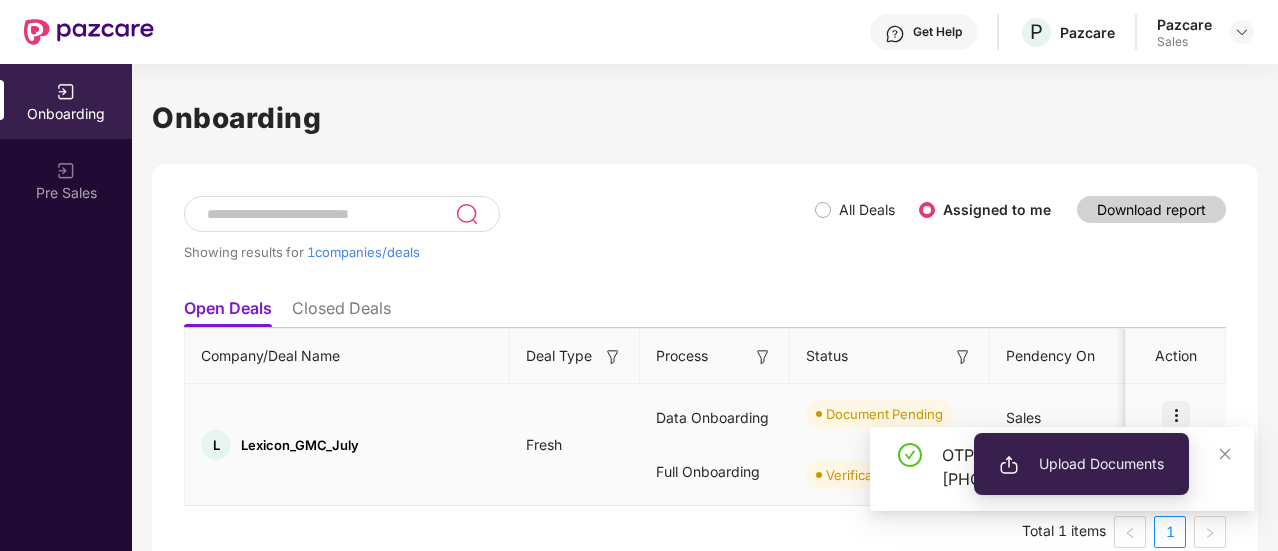 click on "Upload Documents" at bounding box center [1081, 464] 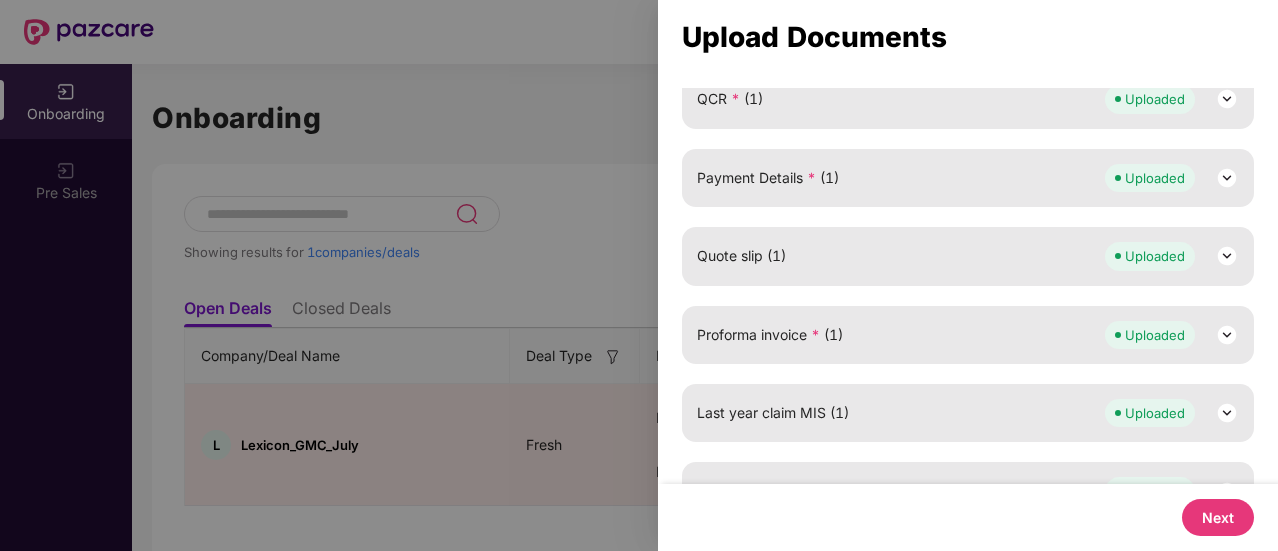 scroll, scrollTop: 515, scrollLeft: 0, axis: vertical 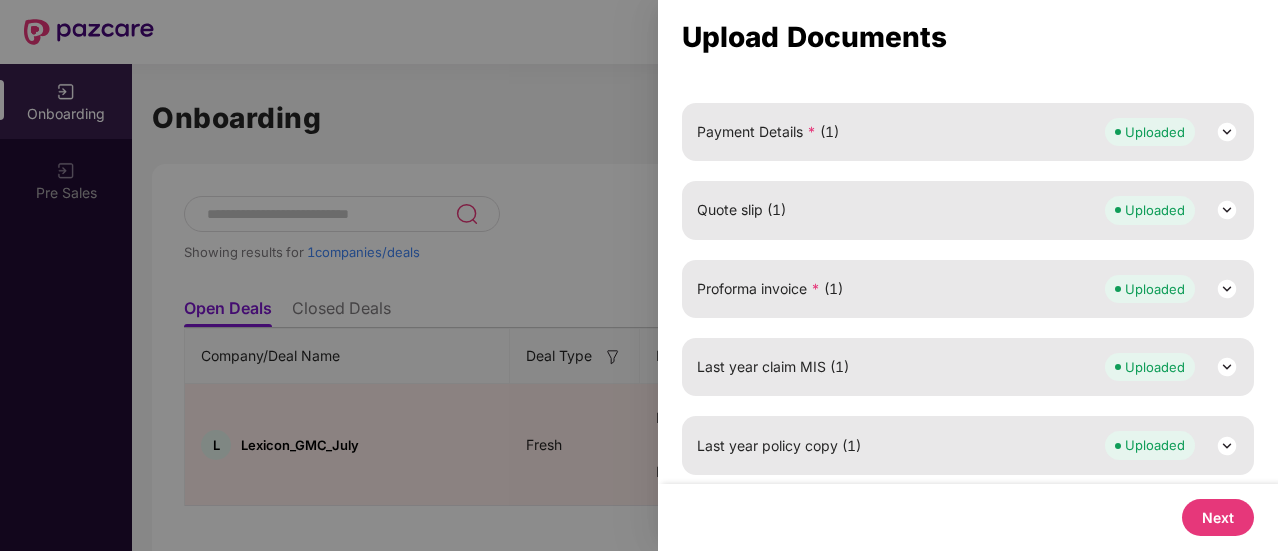 click on "Next" at bounding box center (1218, 517) 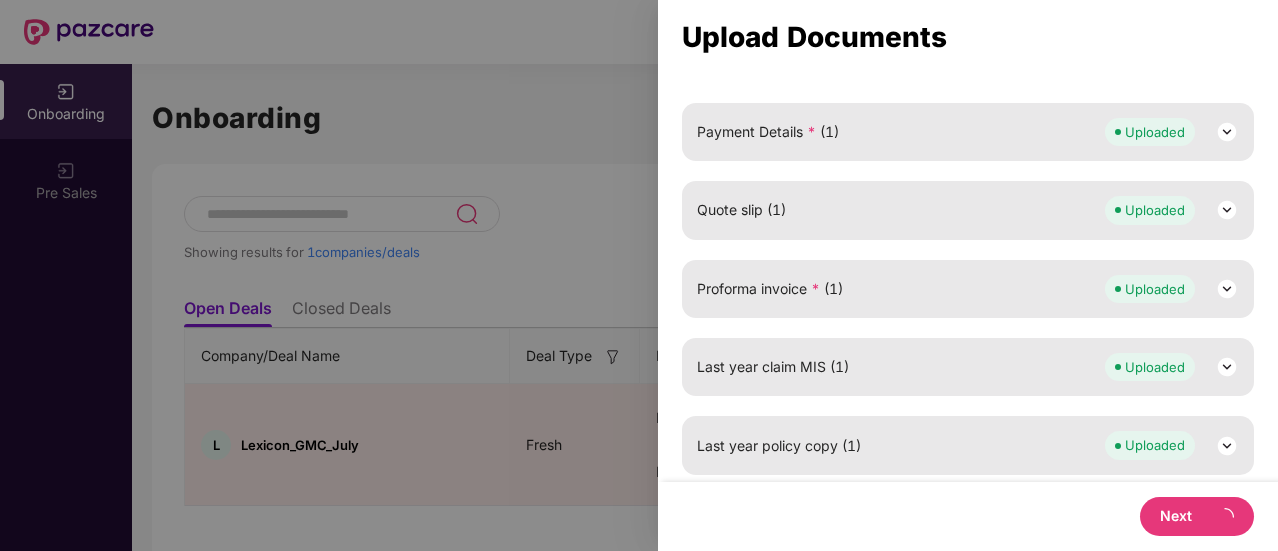 scroll, scrollTop: 0, scrollLeft: 0, axis: both 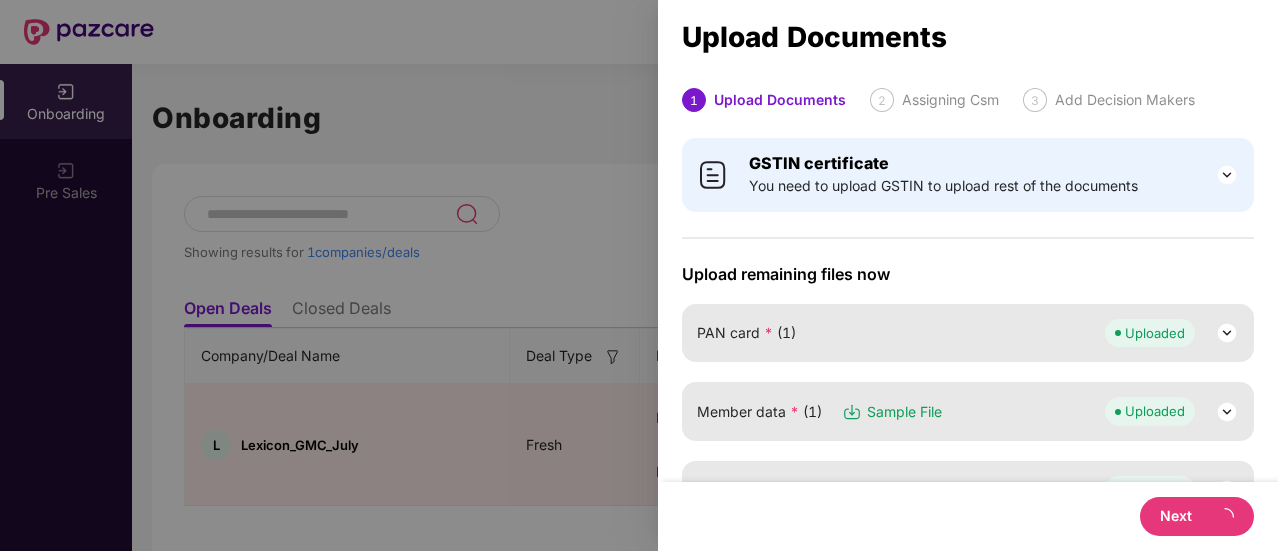 select on "**********" 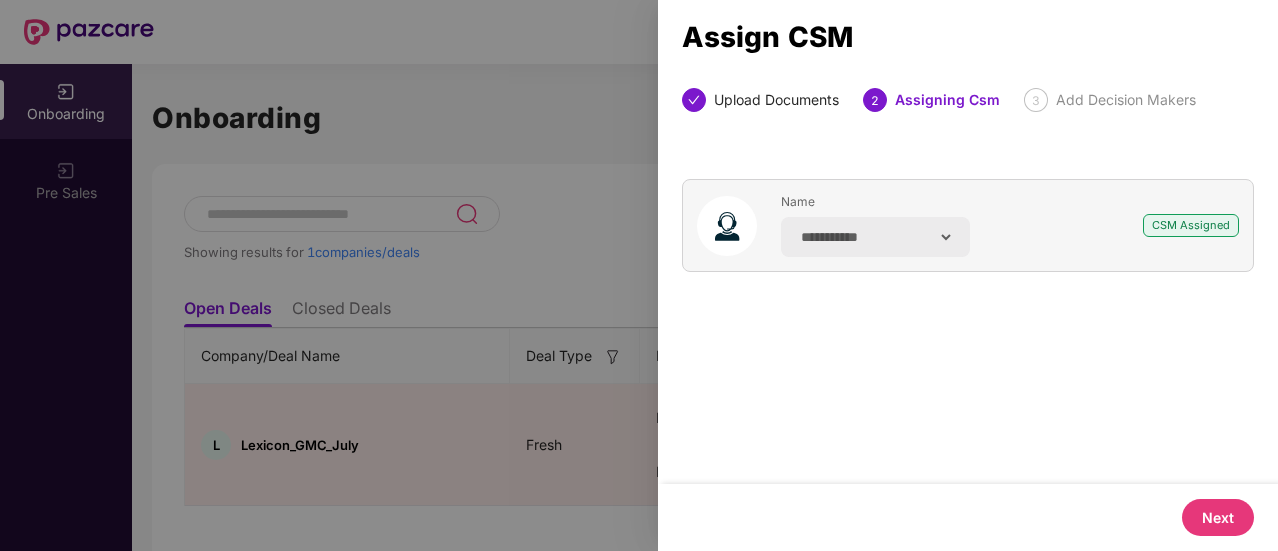 click on "Next" at bounding box center (1218, 517) 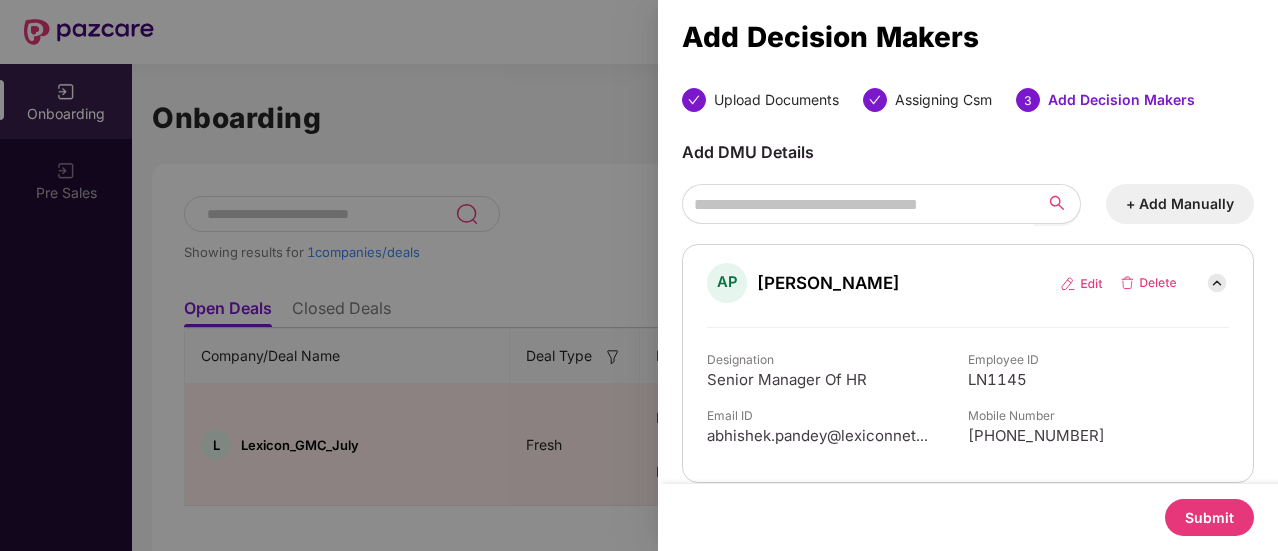 scroll, scrollTop: 9, scrollLeft: 0, axis: vertical 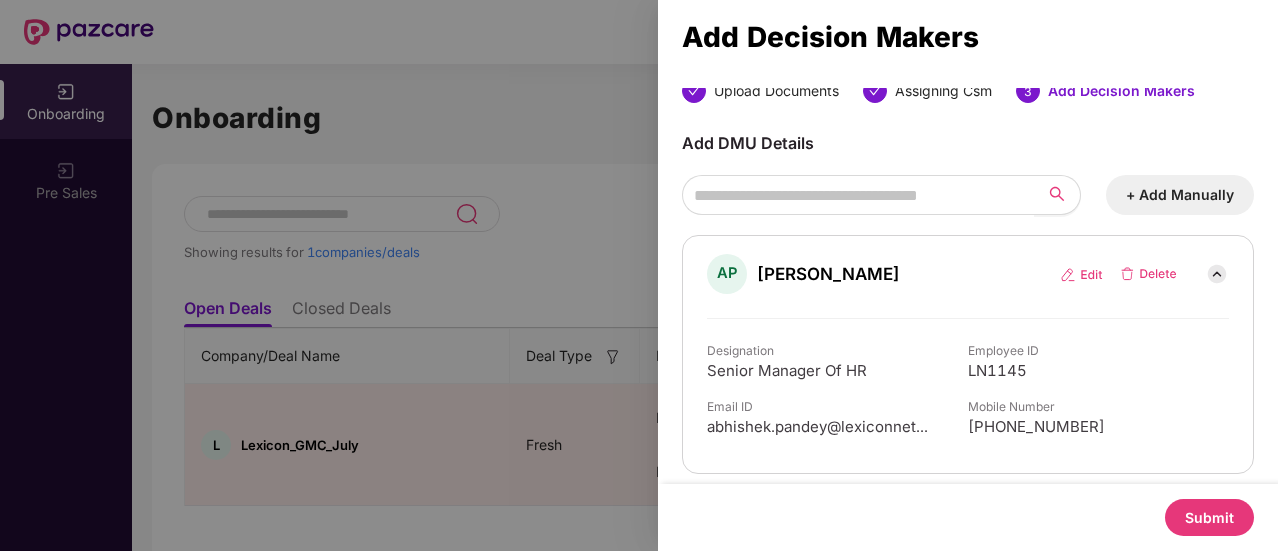 click on "[PERSON_NAME]" at bounding box center (828, 274) 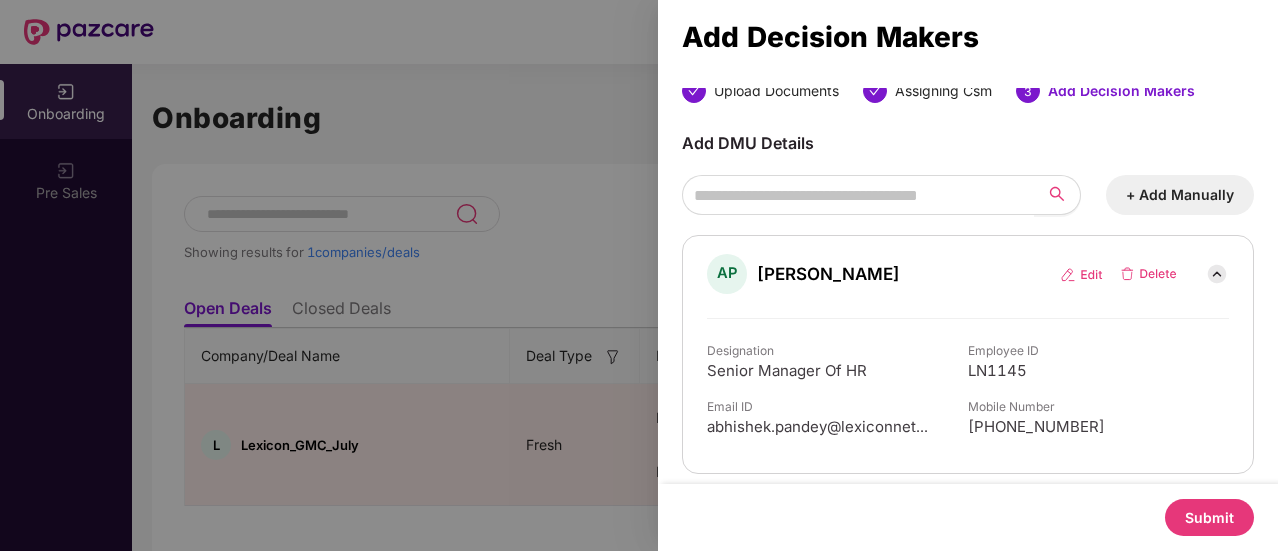 click on "Submit" at bounding box center [1209, 517] 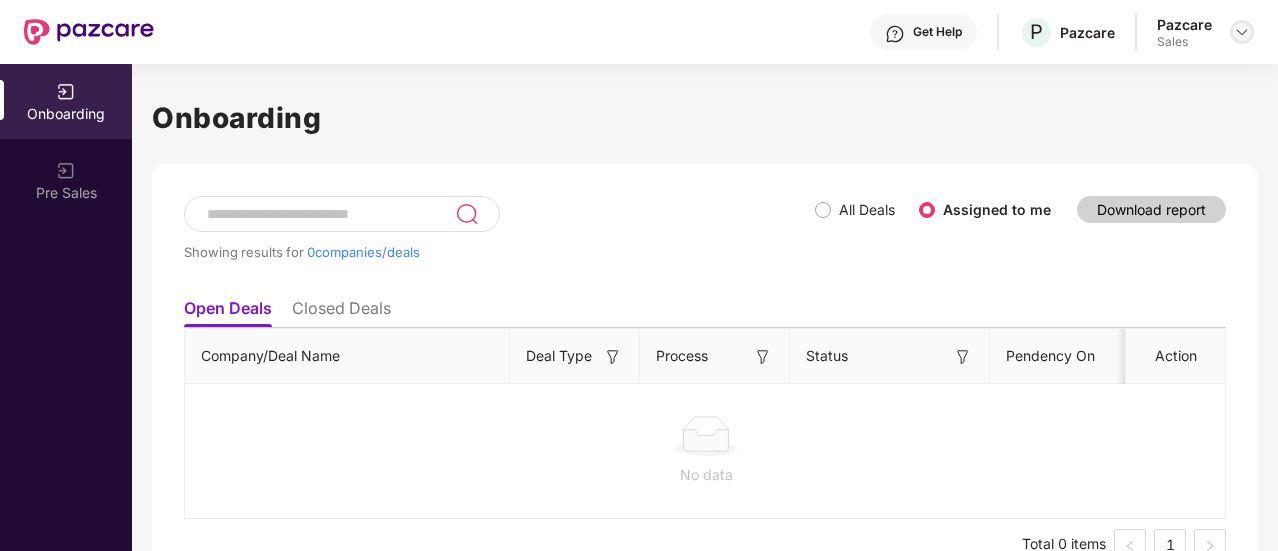 click at bounding box center [1242, 32] 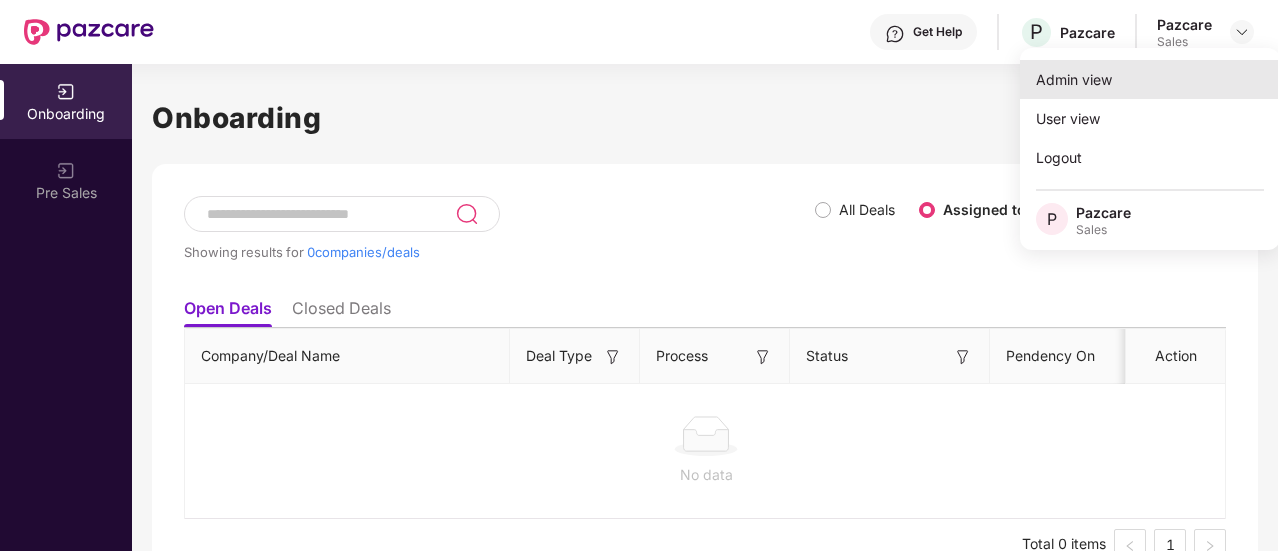 click on "Admin view" at bounding box center [1150, 79] 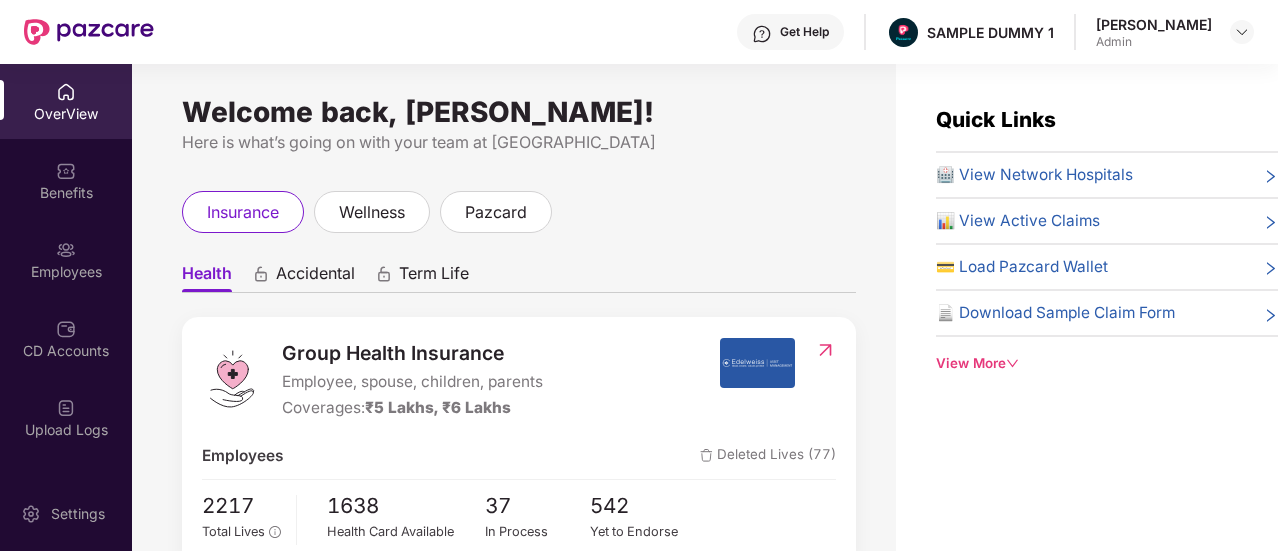 click on "View More" at bounding box center [1107, 363] 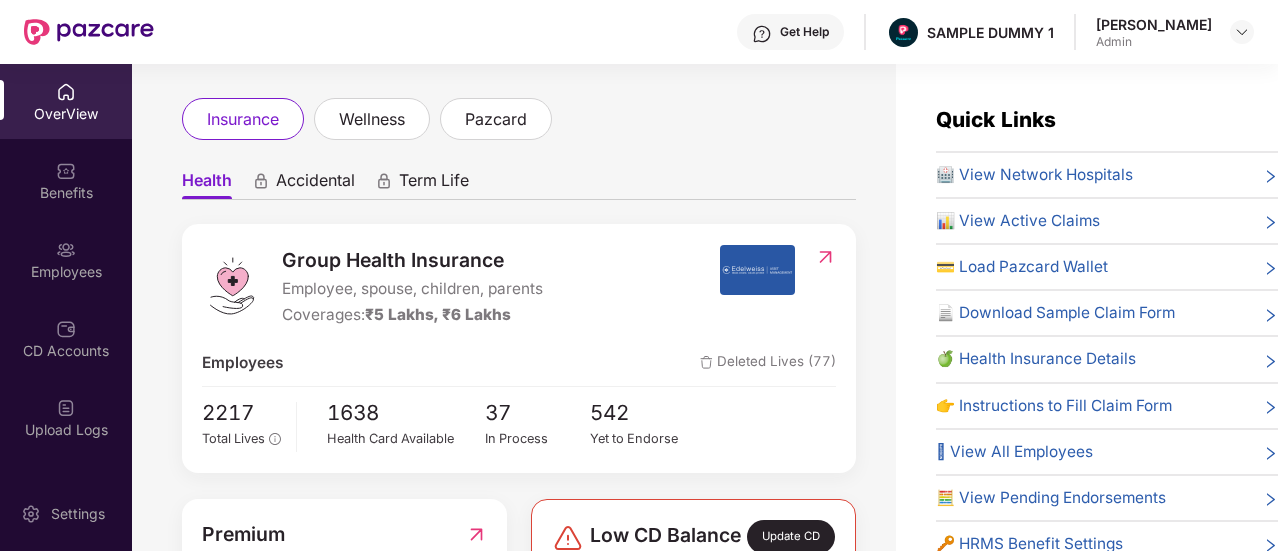 scroll, scrollTop: 0, scrollLeft: 0, axis: both 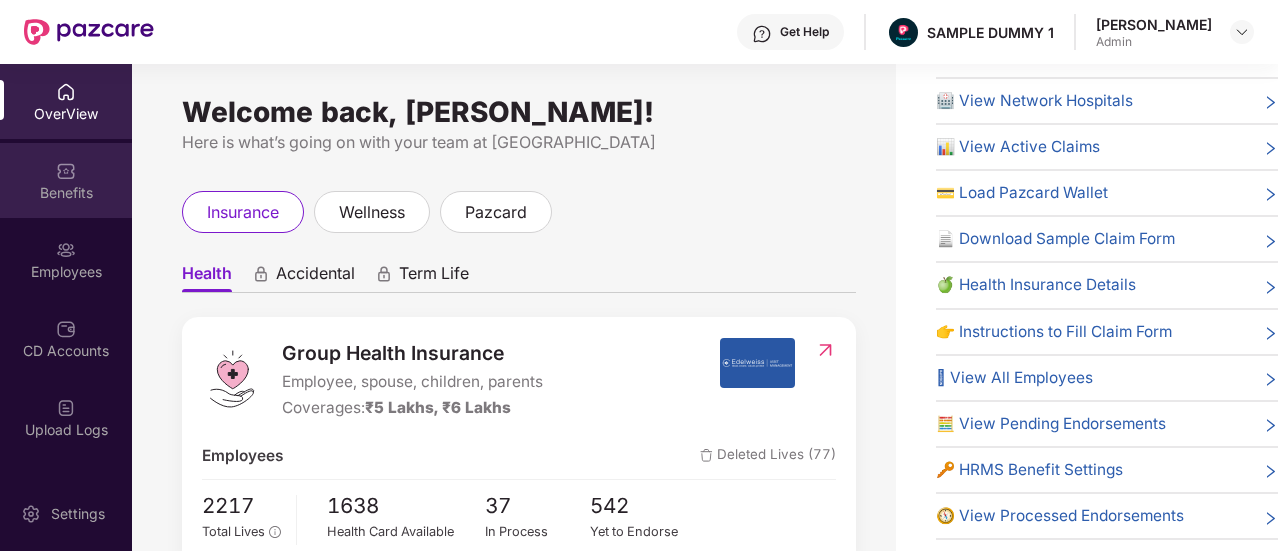 click on "Benefits" at bounding box center [66, 180] 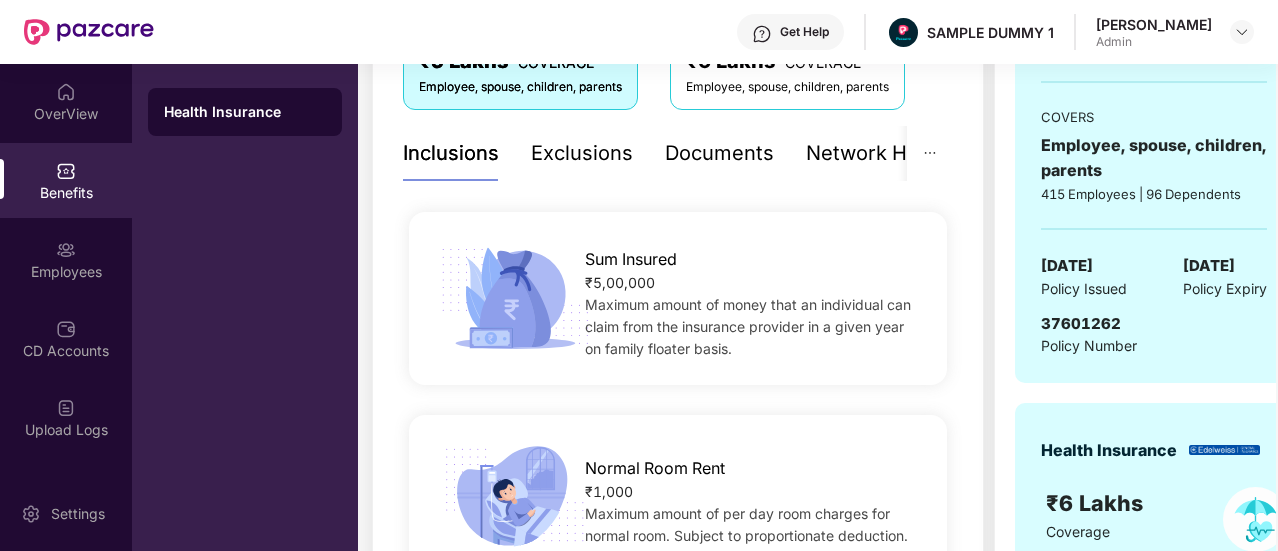 scroll, scrollTop: 423, scrollLeft: 0, axis: vertical 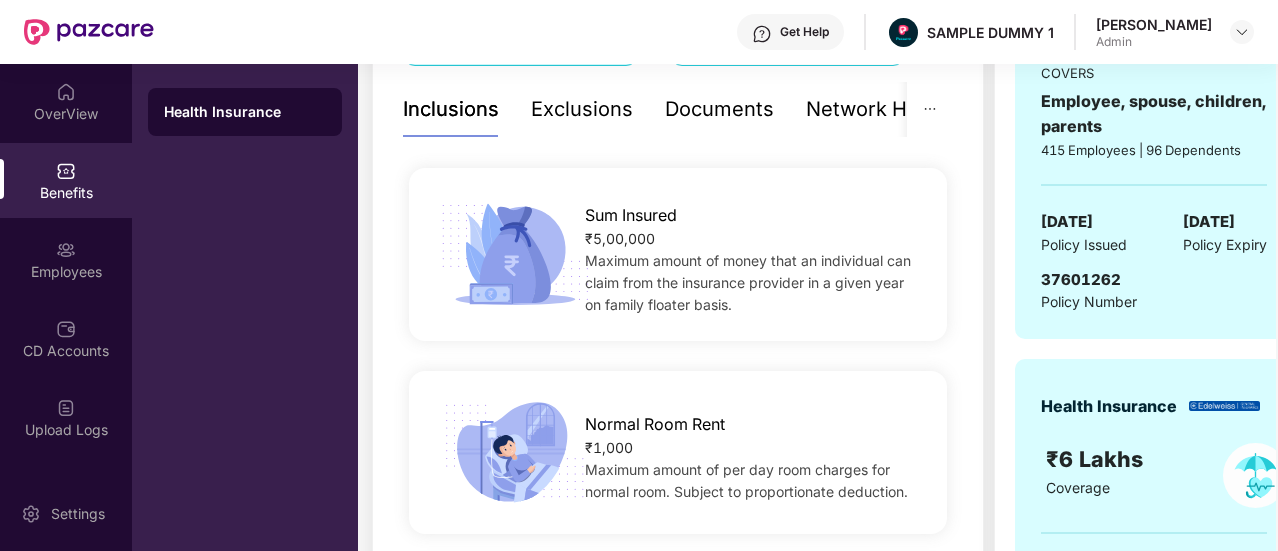 click on "Exclusions" at bounding box center (582, 109) 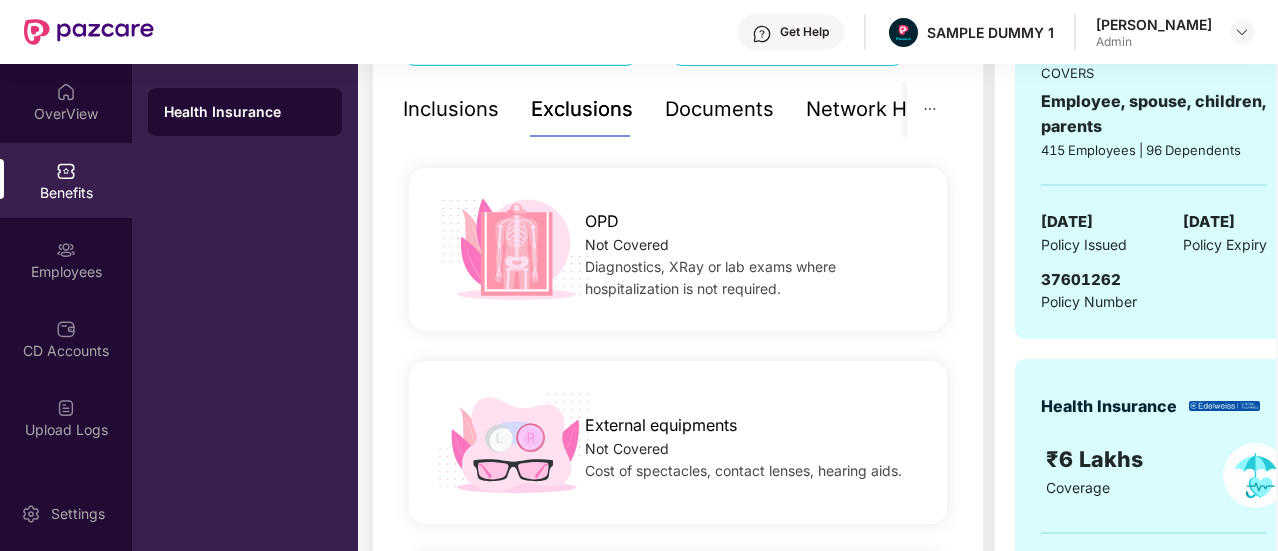 click on "Documents" at bounding box center [719, 109] 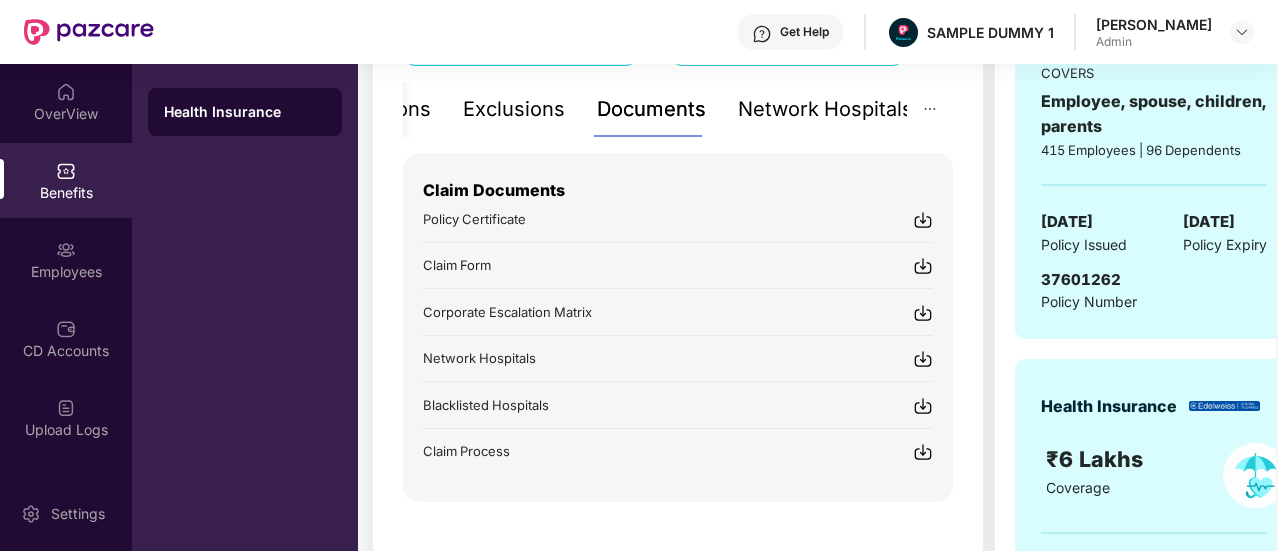 click on "Network Hospitals" at bounding box center (825, 109) 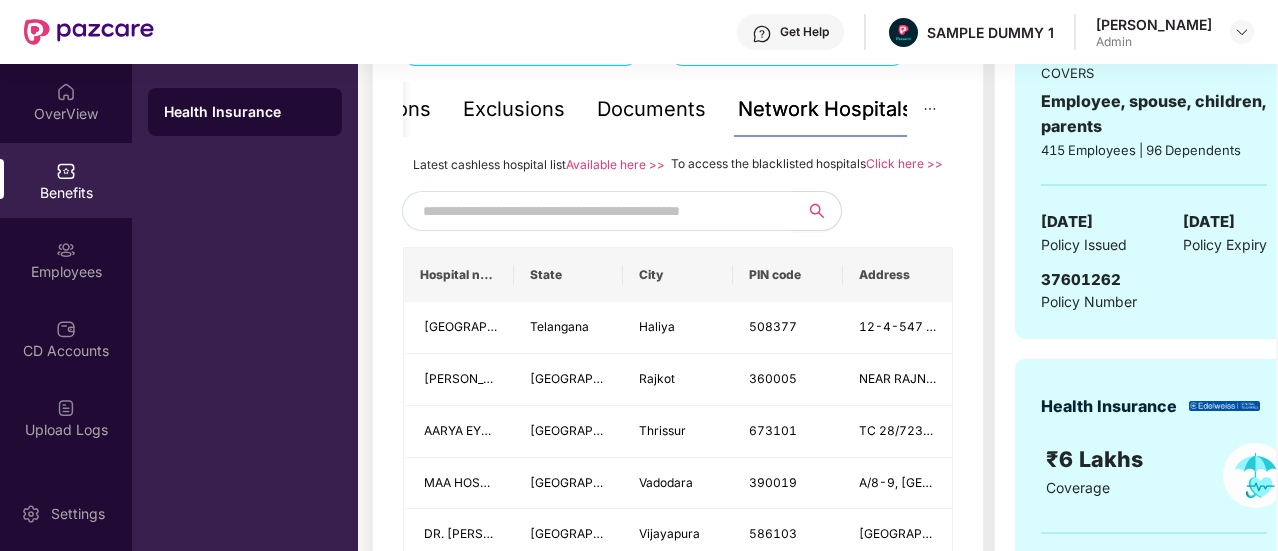 click at bounding box center [594, 211] 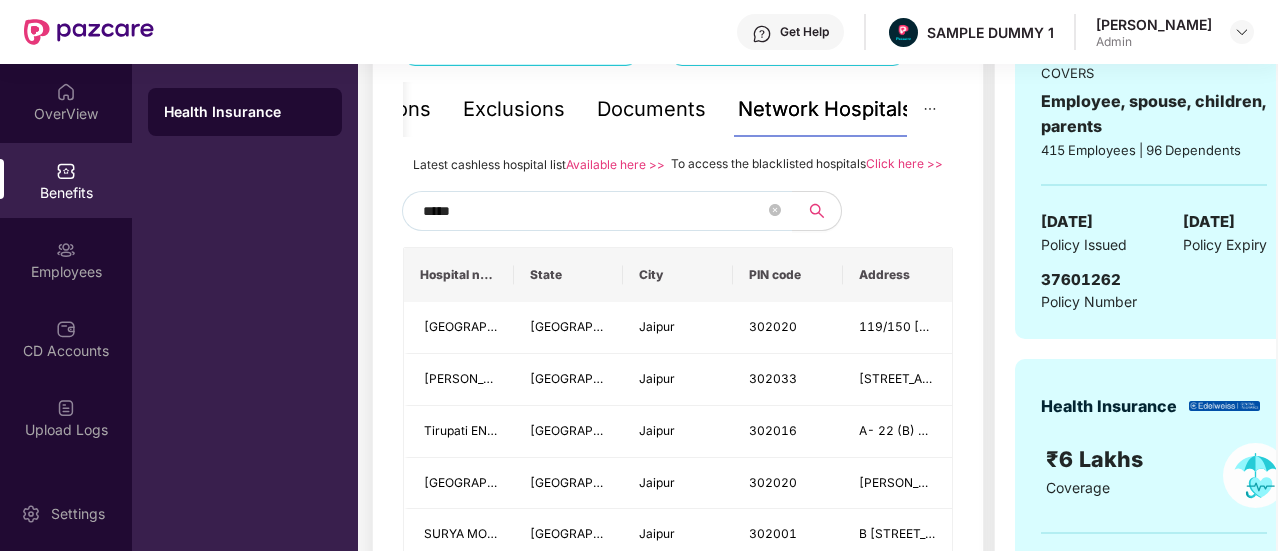 type on "******" 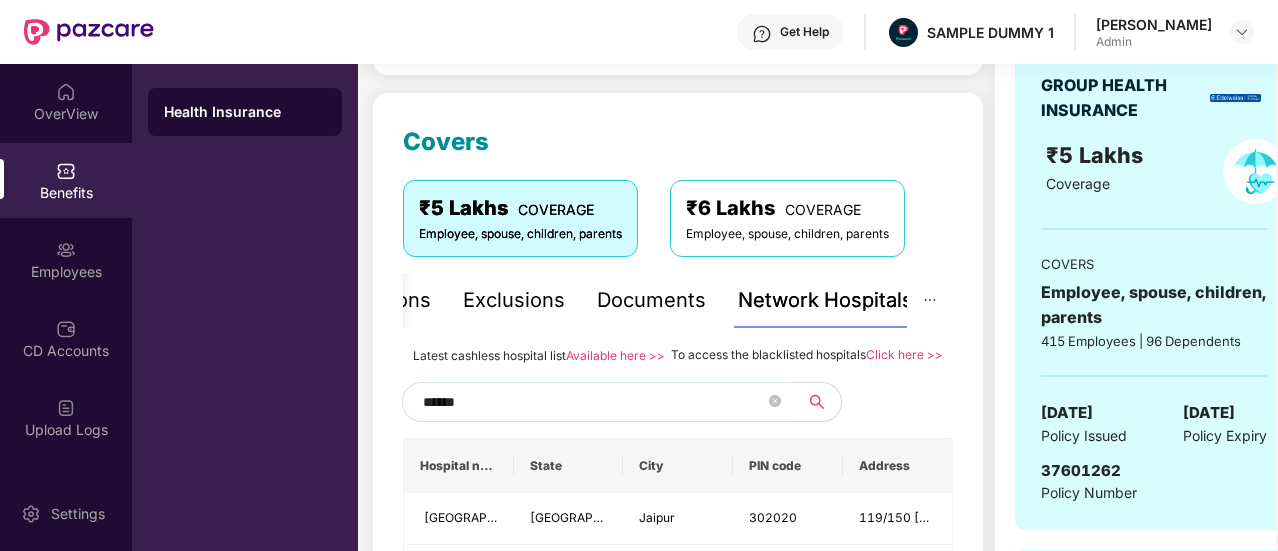 scroll, scrollTop: 208, scrollLeft: 0, axis: vertical 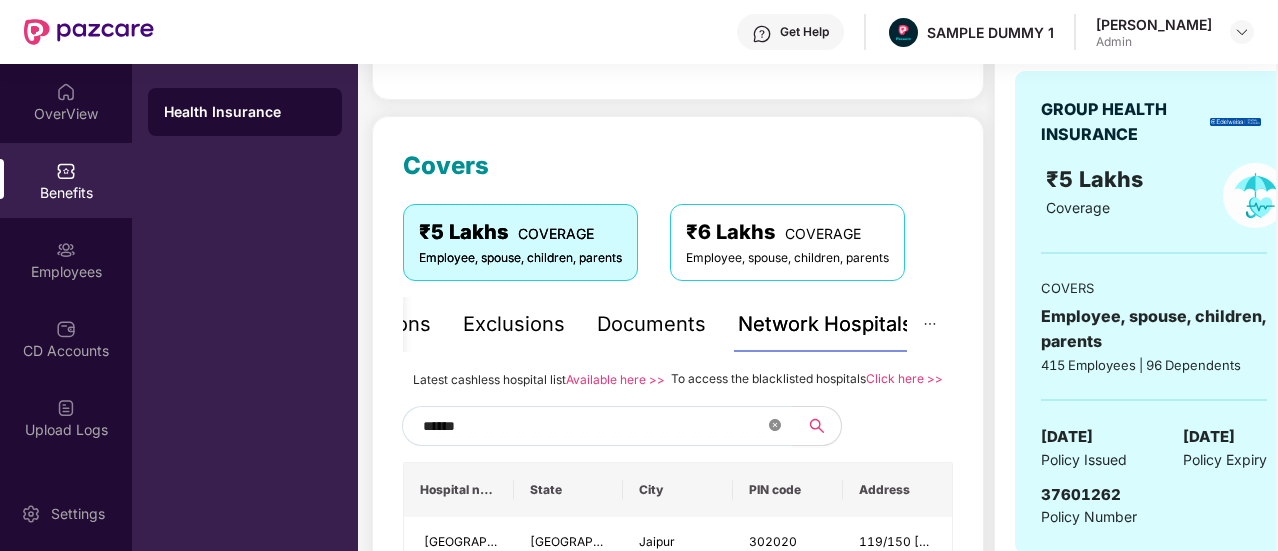 click 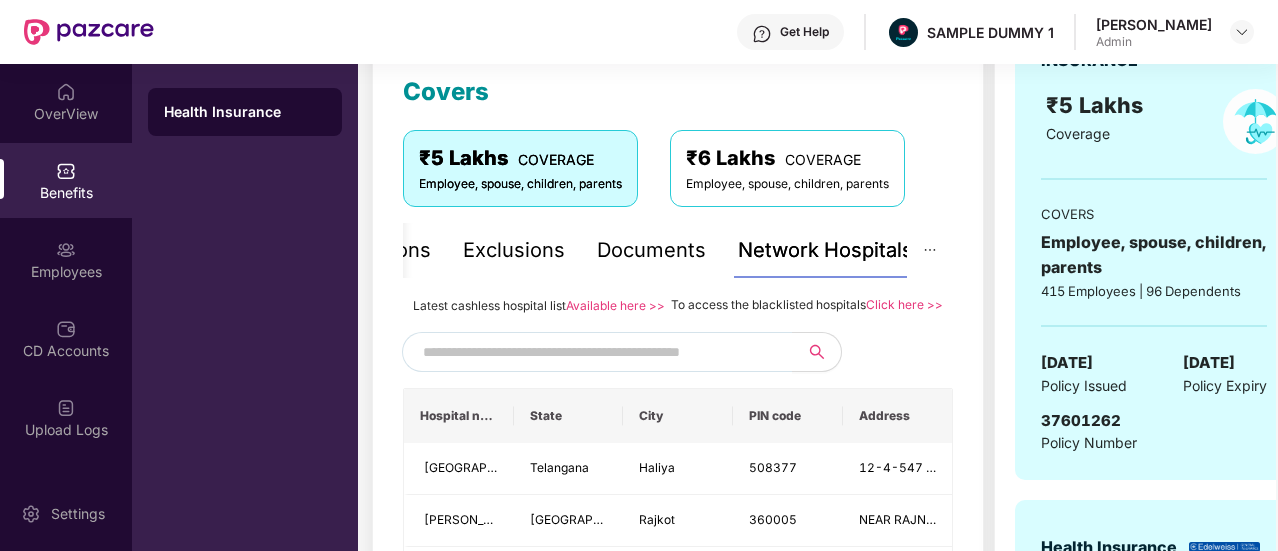 scroll, scrollTop: 284, scrollLeft: 0, axis: vertical 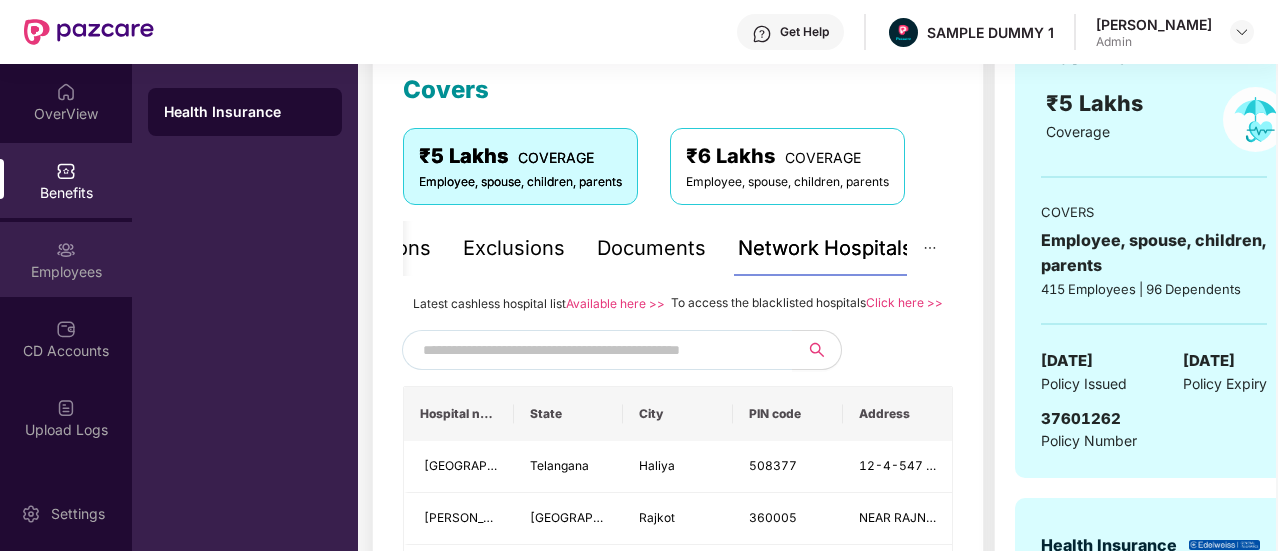 click on "Employees" at bounding box center [66, 259] 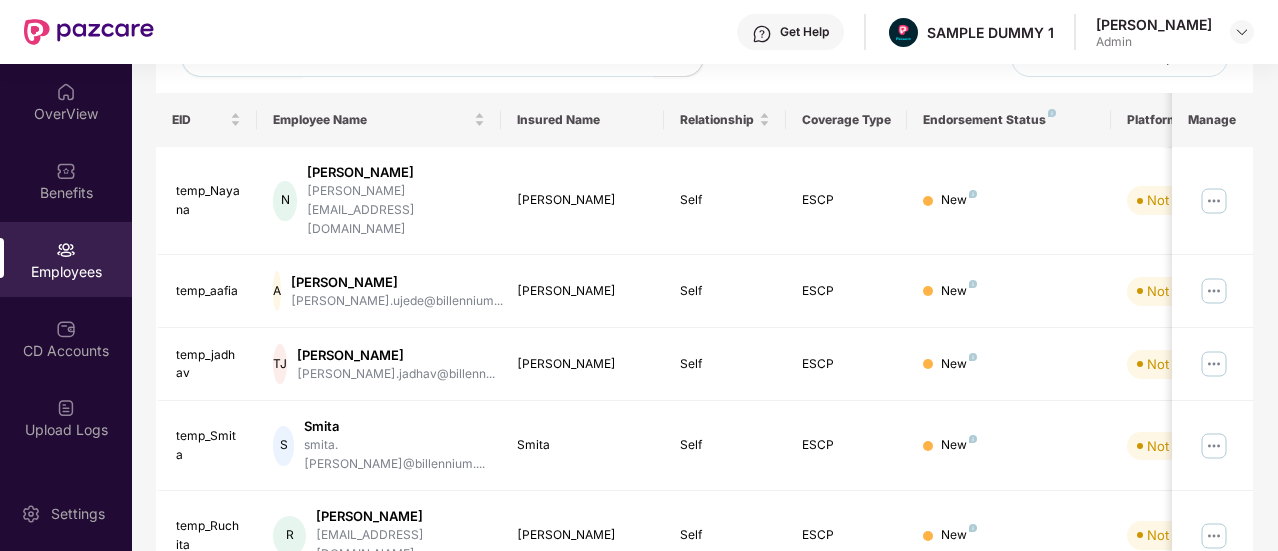 scroll, scrollTop: 284, scrollLeft: 0, axis: vertical 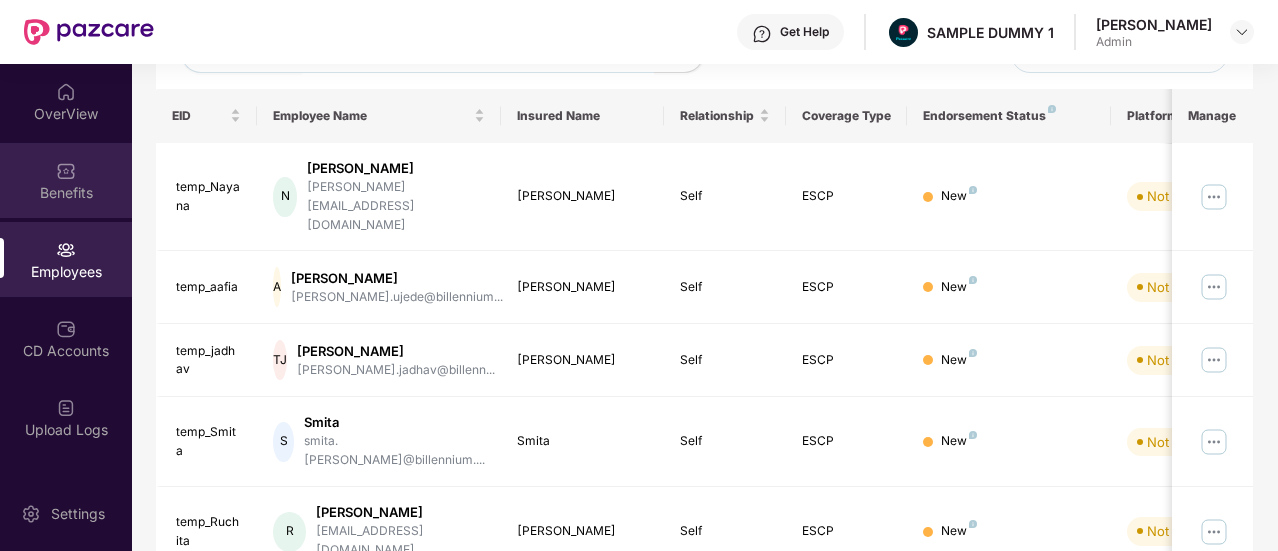 click on "Benefits" at bounding box center [66, 180] 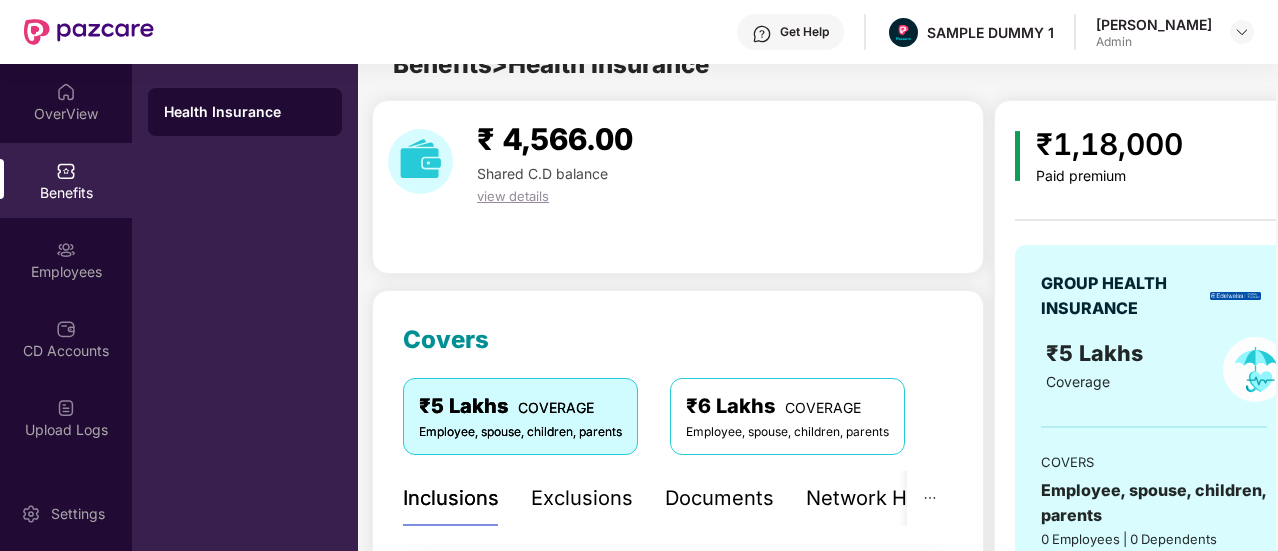 scroll, scrollTop: 284, scrollLeft: 0, axis: vertical 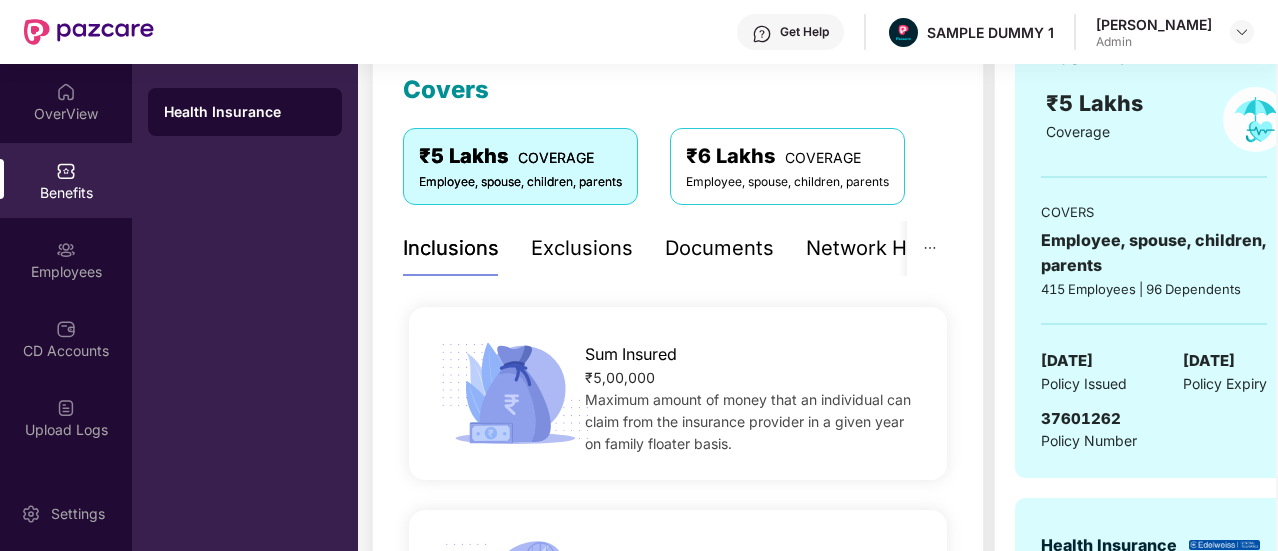 click on "Network Hospitals" at bounding box center [893, 248] 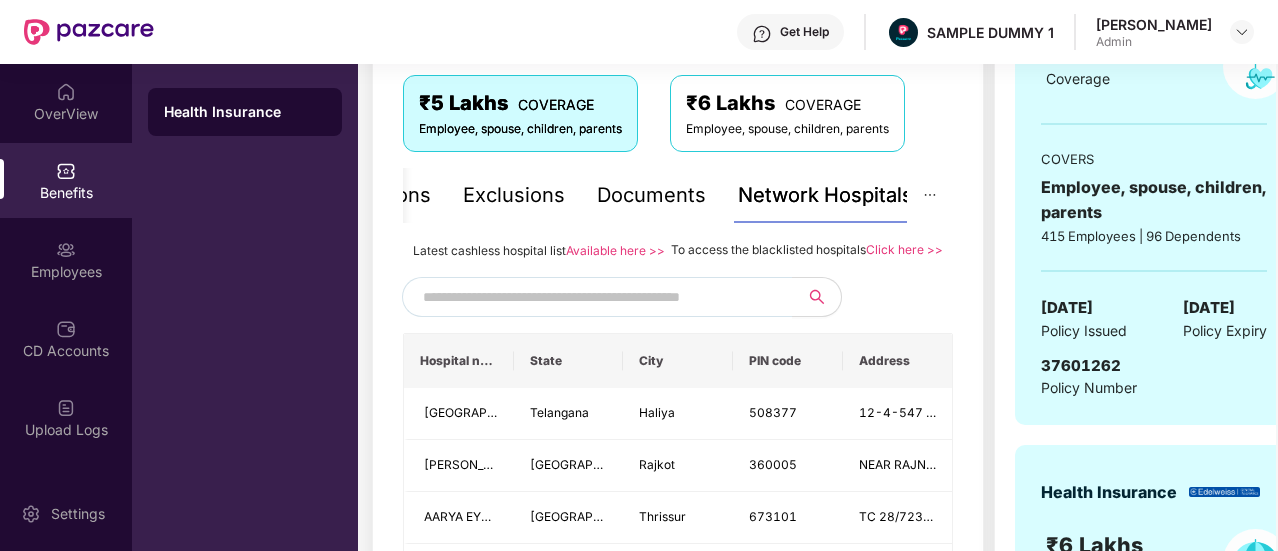 scroll, scrollTop: 388, scrollLeft: 0, axis: vertical 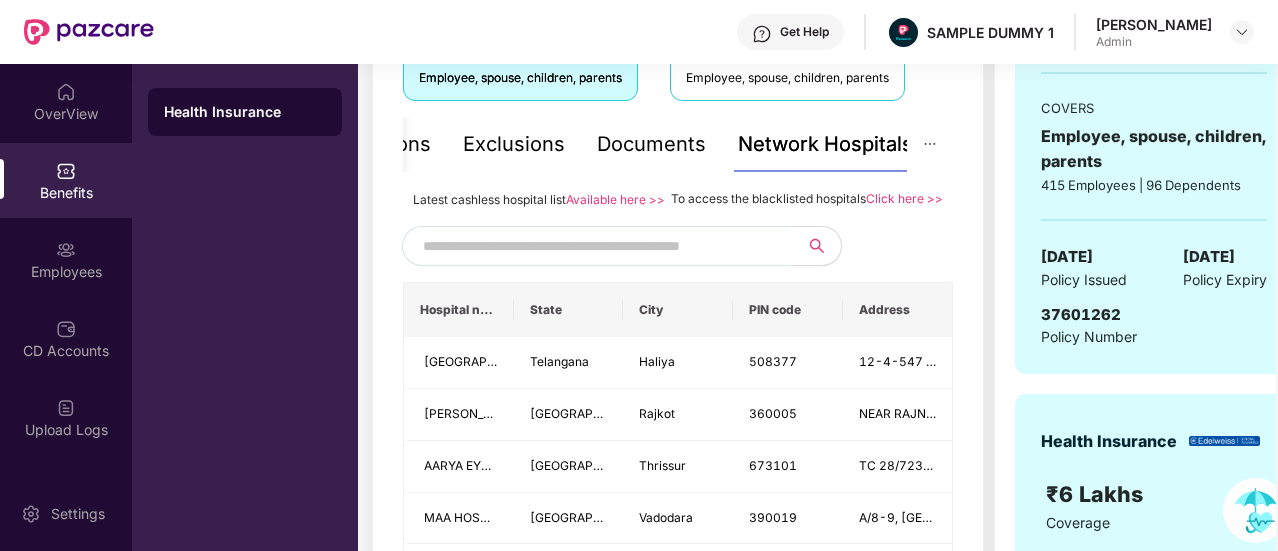 click at bounding box center [594, 246] 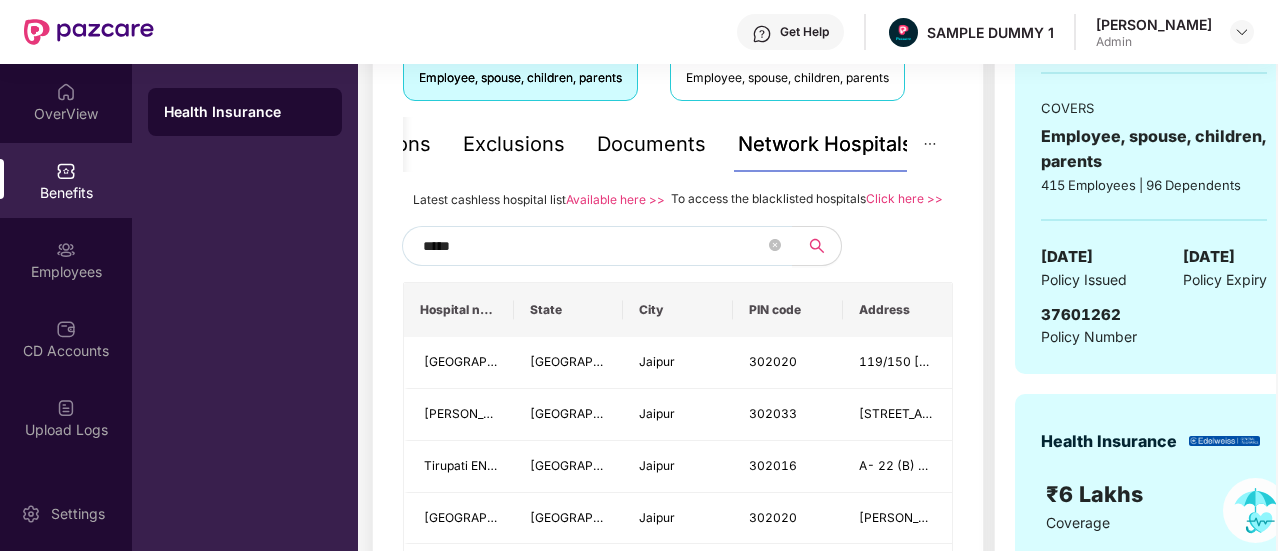 type on "******" 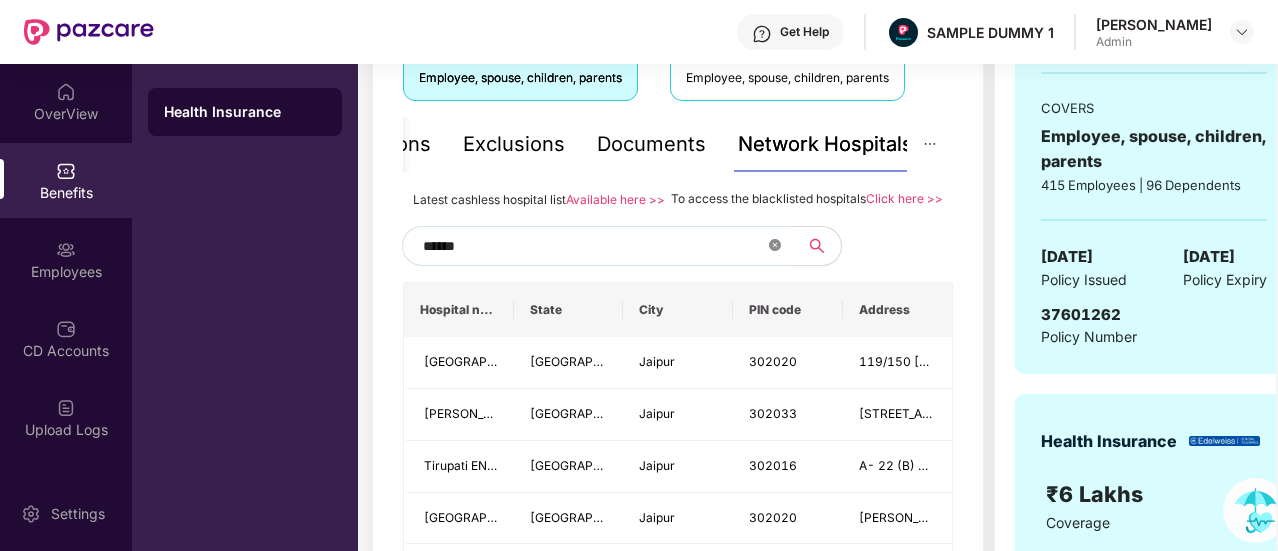 click 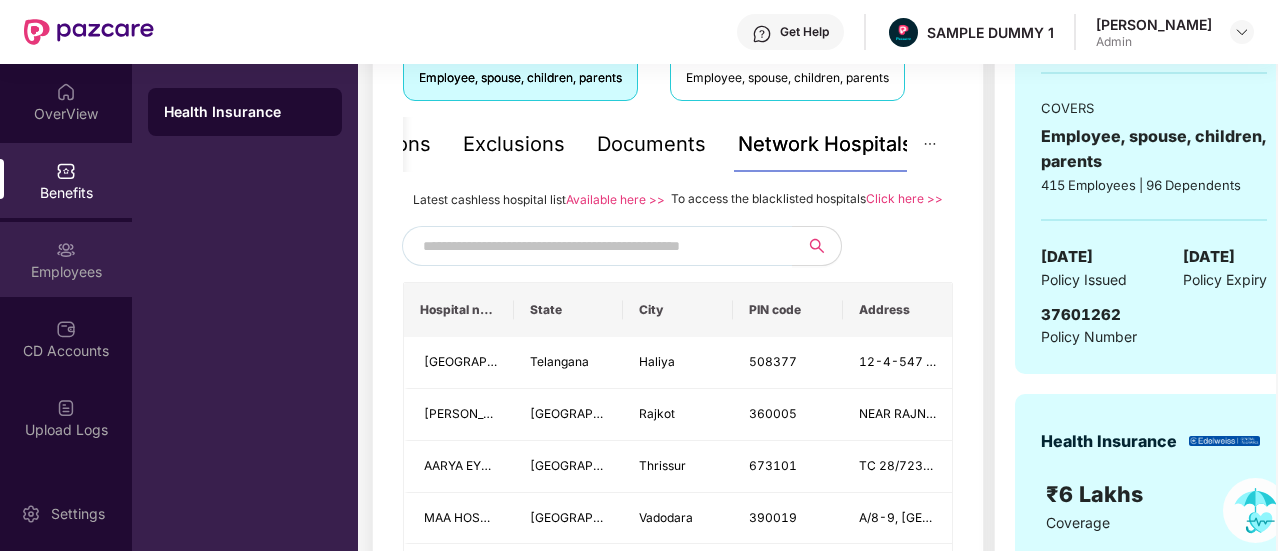 click on "Employees" at bounding box center (66, 259) 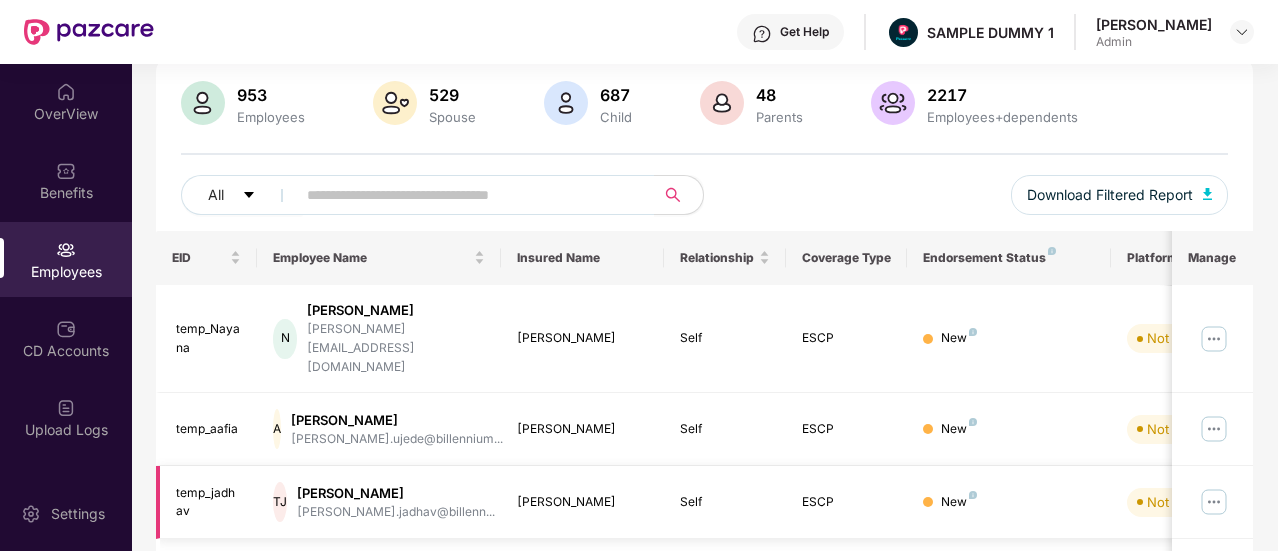 scroll, scrollTop: 0, scrollLeft: 0, axis: both 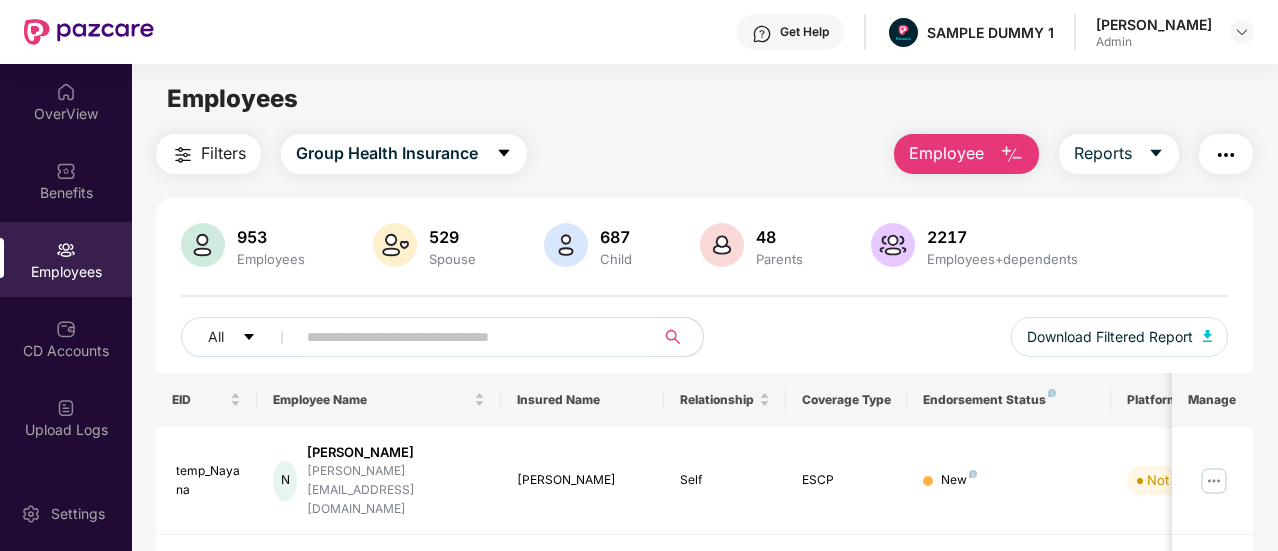 click on "Employee" at bounding box center [946, 153] 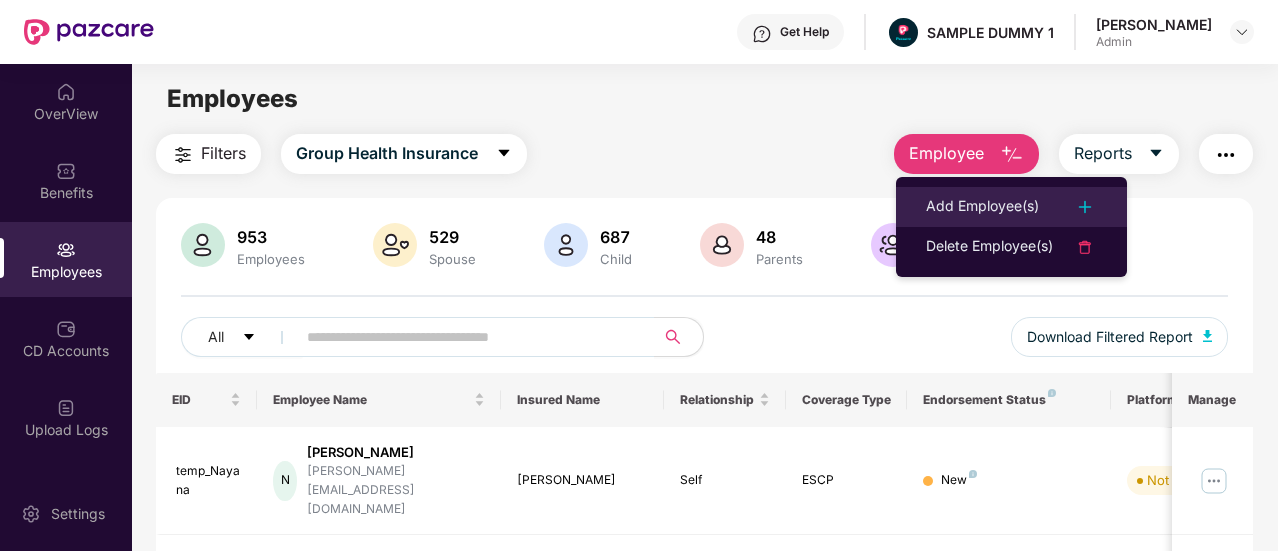 click on "Add Employee(s)" at bounding box center [982, 207] 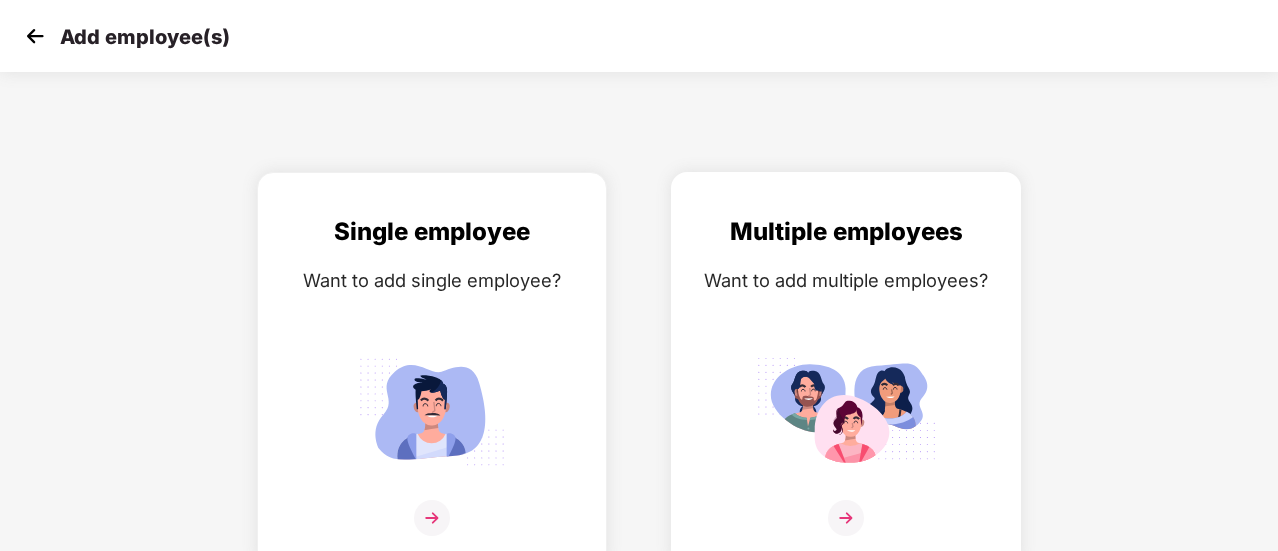 scroll, scrollTop: 14, scrollLeft: 0, axis: vertical 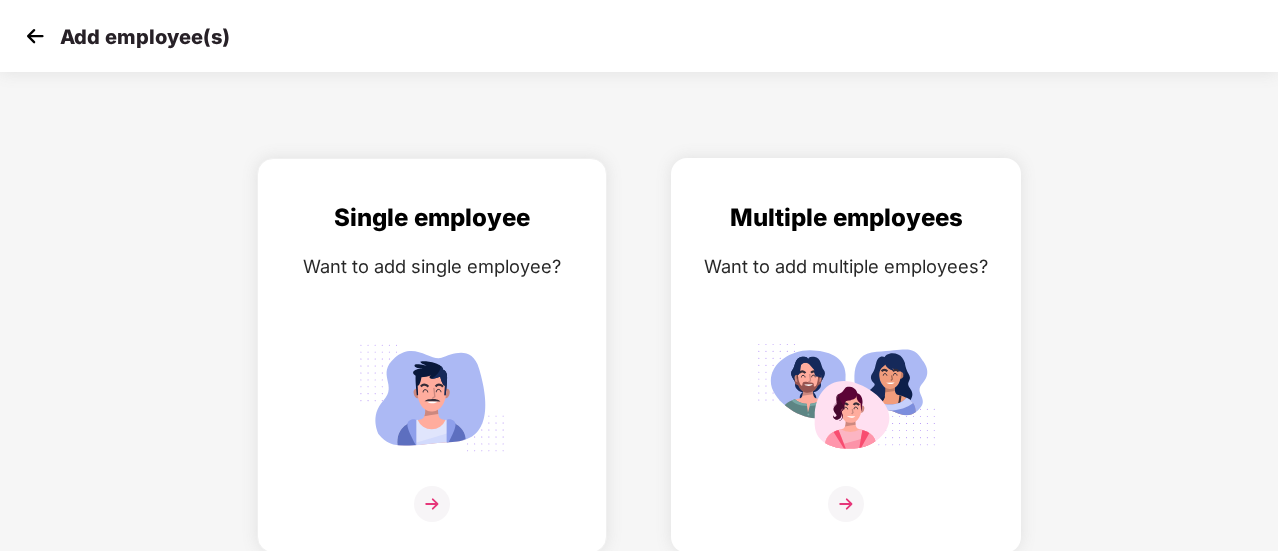 click at bounding box center [846, 397] 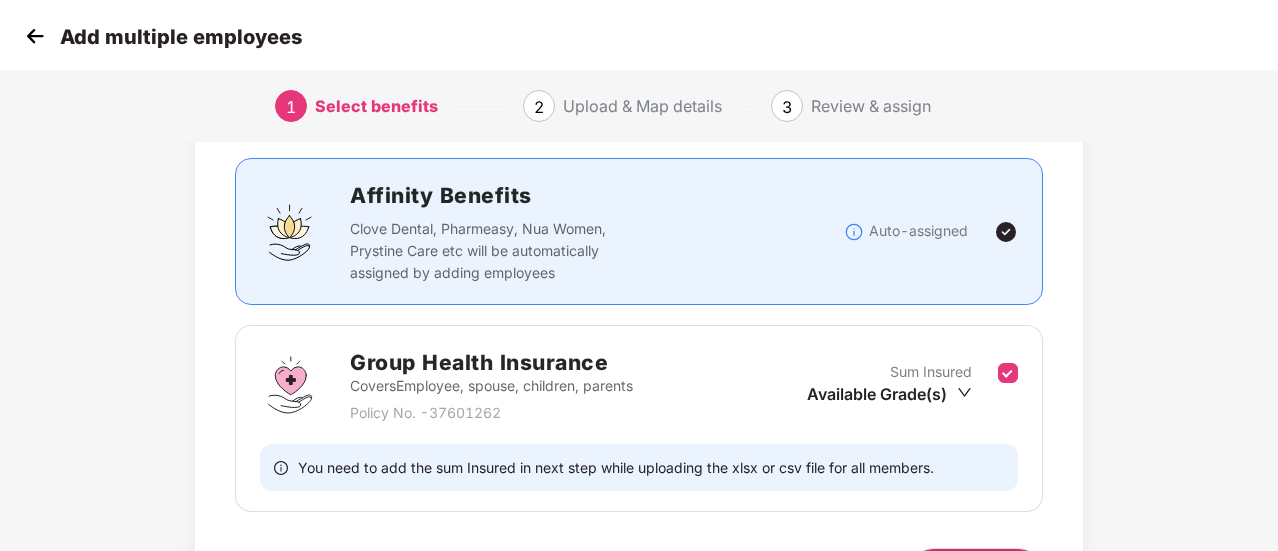 scroll, scrollTop: 170, scrollLeft: 0, axis: vertical 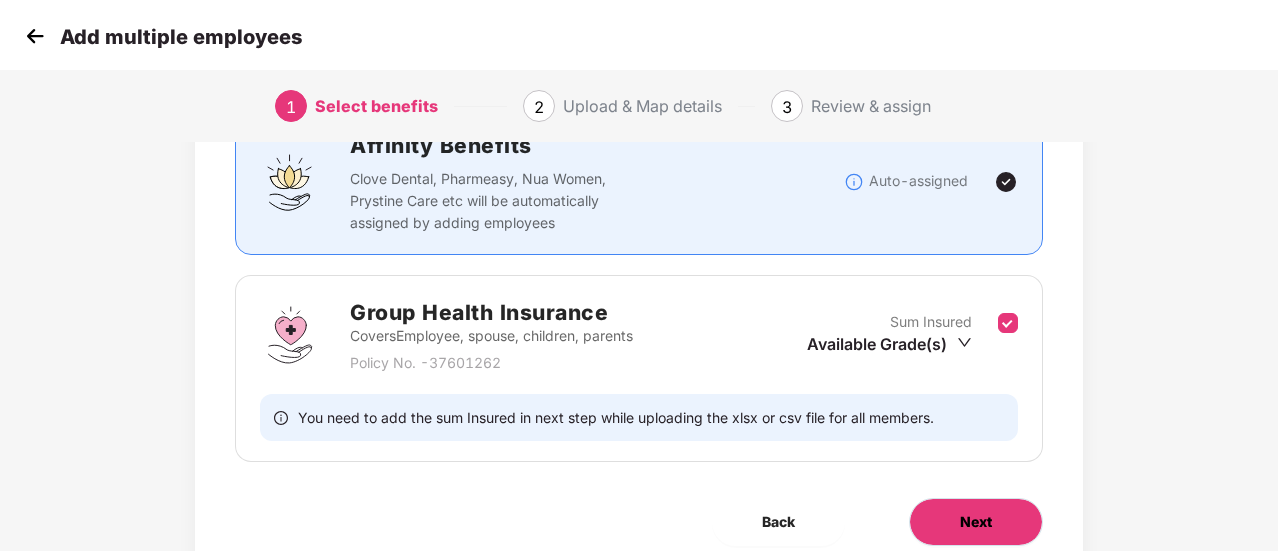 click on "Next" at bounding box center [976, 522] 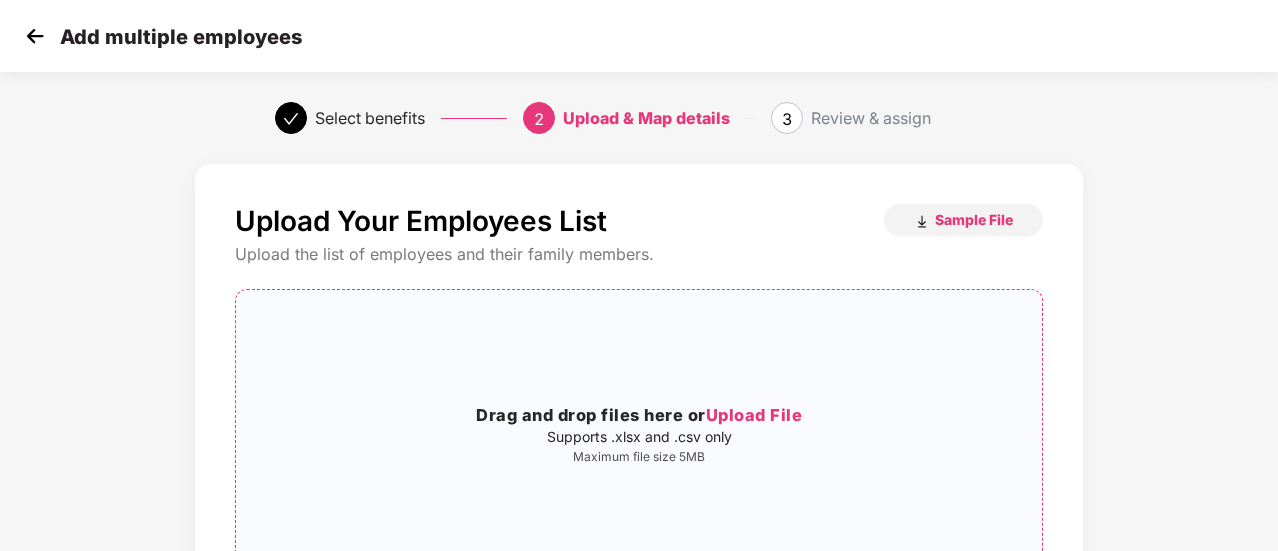 scroll, scrollTop: 252, scrollLeft: 0, axis: vertical 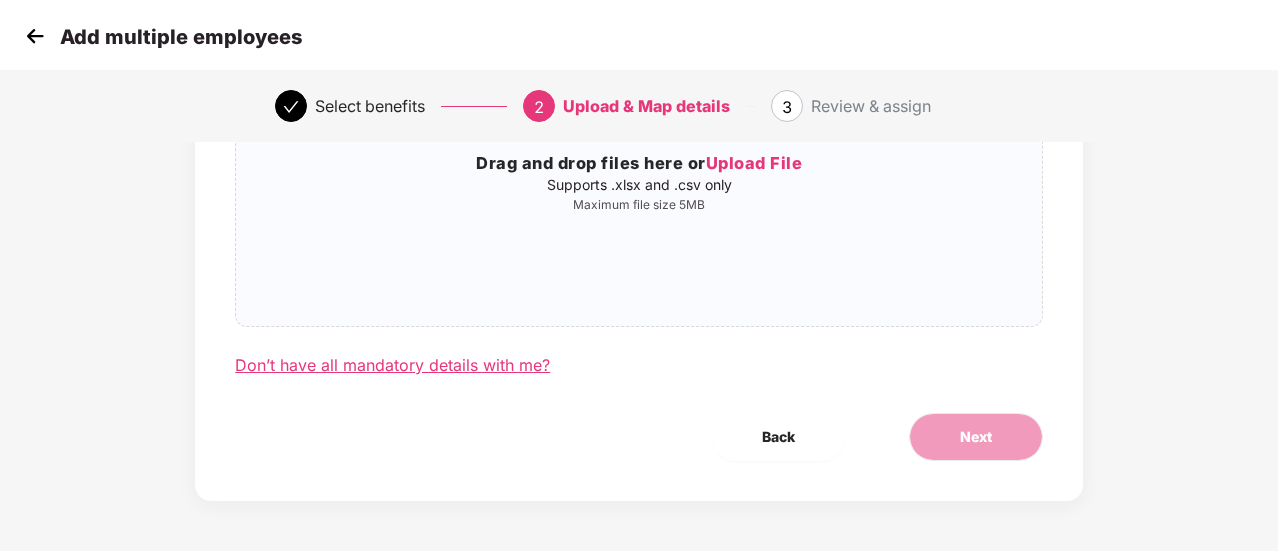 click on "Don’t have all mandatory details with me?" at bounding box center (392, 365) 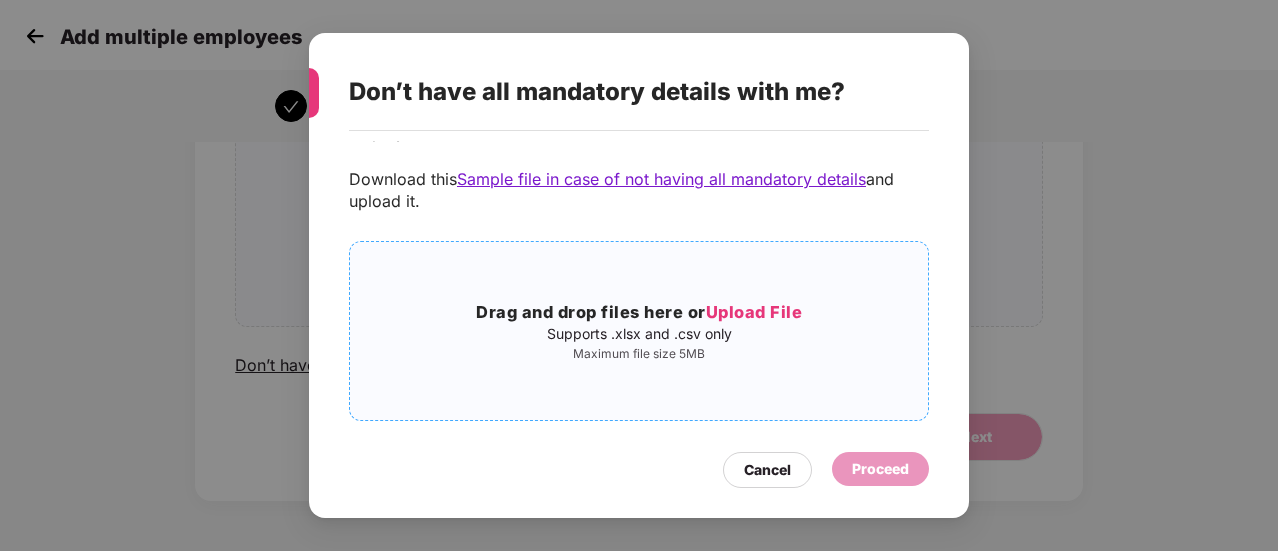 scroll, scrollTop: 80, scrollLeft: 0, axis: vertical 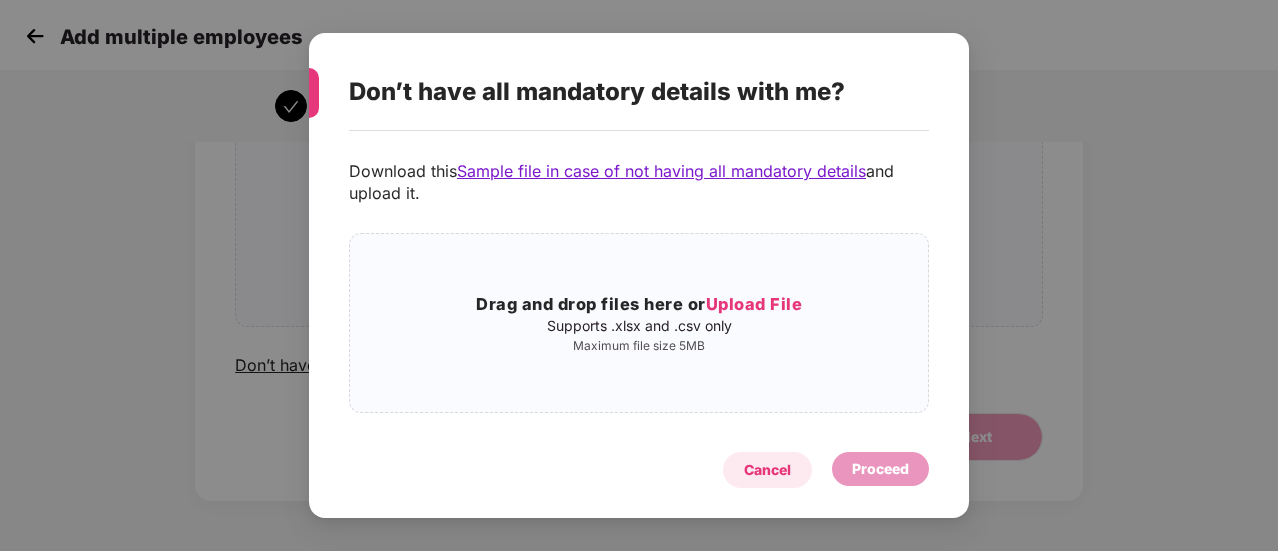 click on "Cancel" at bounding box center [767, 470] 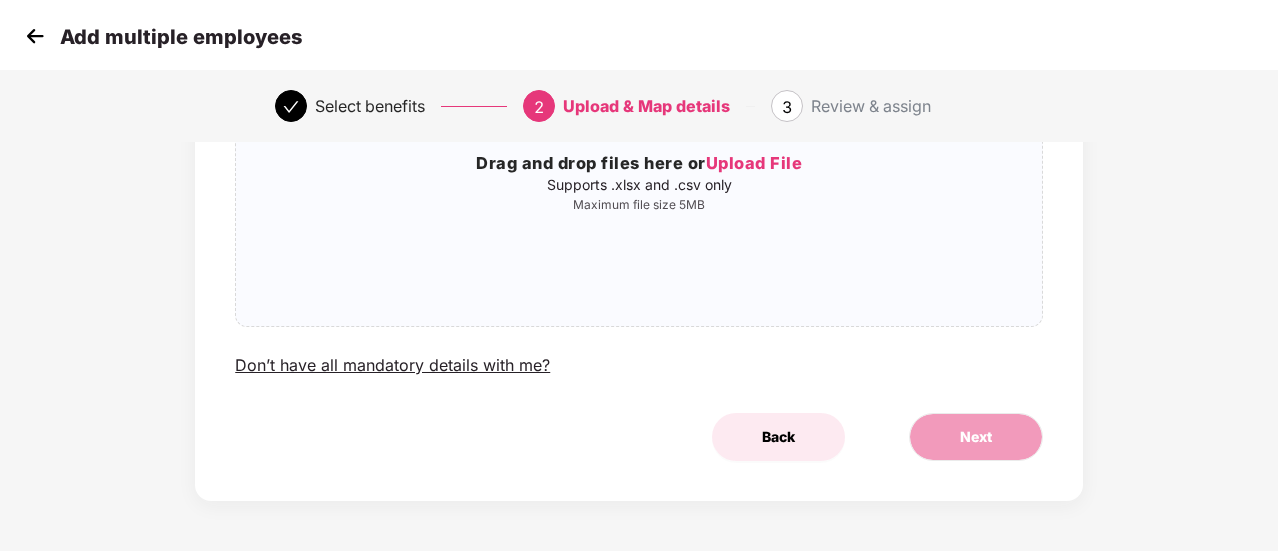 click on "Back" at bounding box center [778, 437] 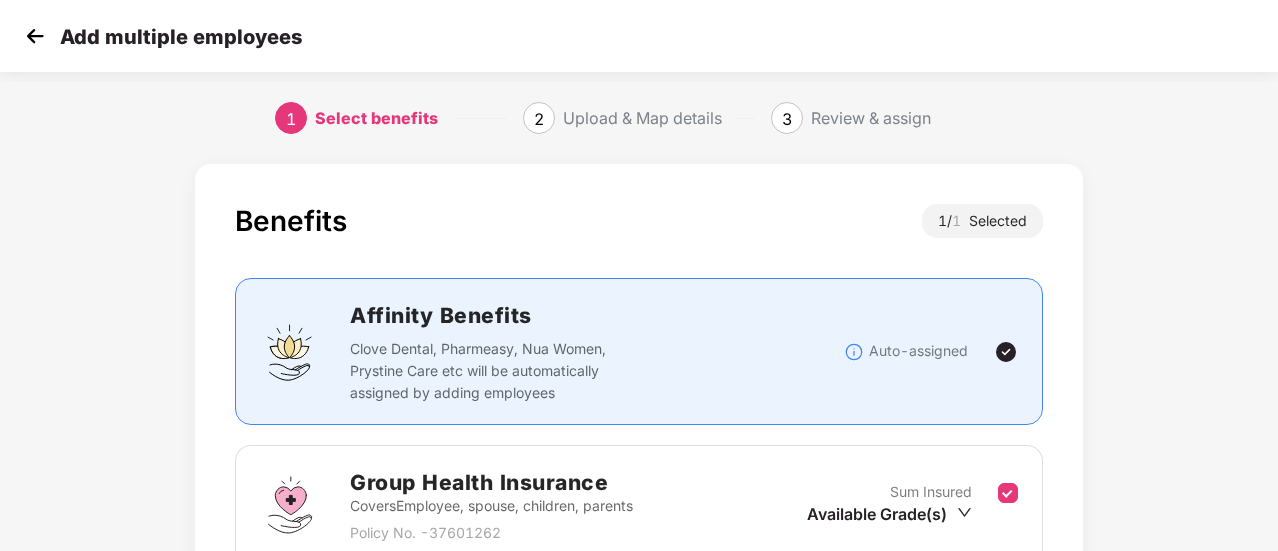 click at bounding box center [35, 36] 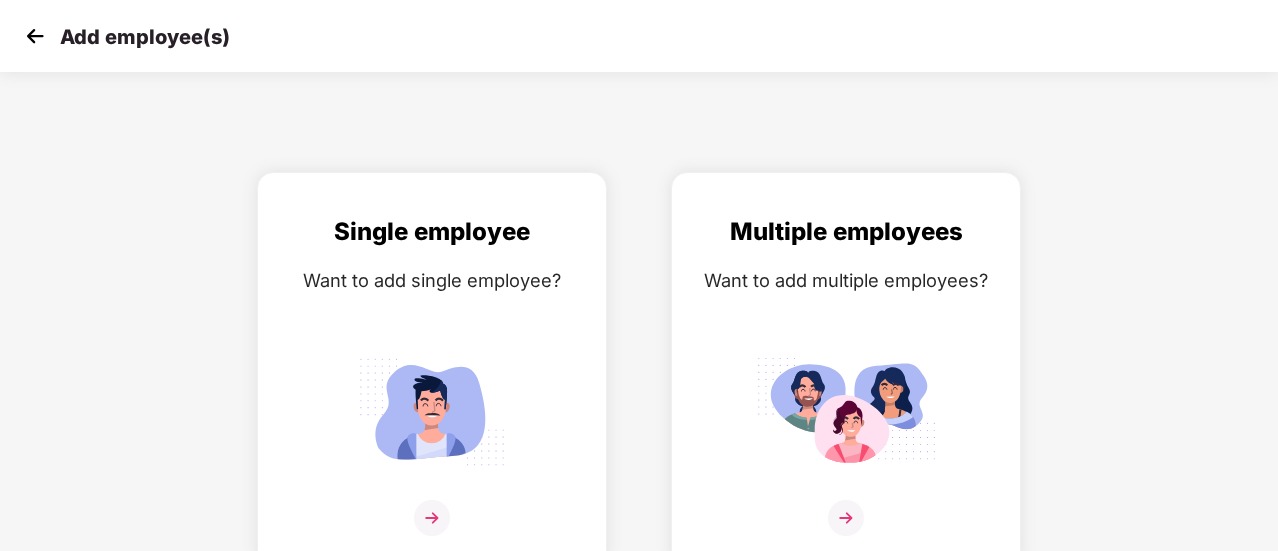scroll, scrollTop: 14, scrollLeft: 0, axis: vertical 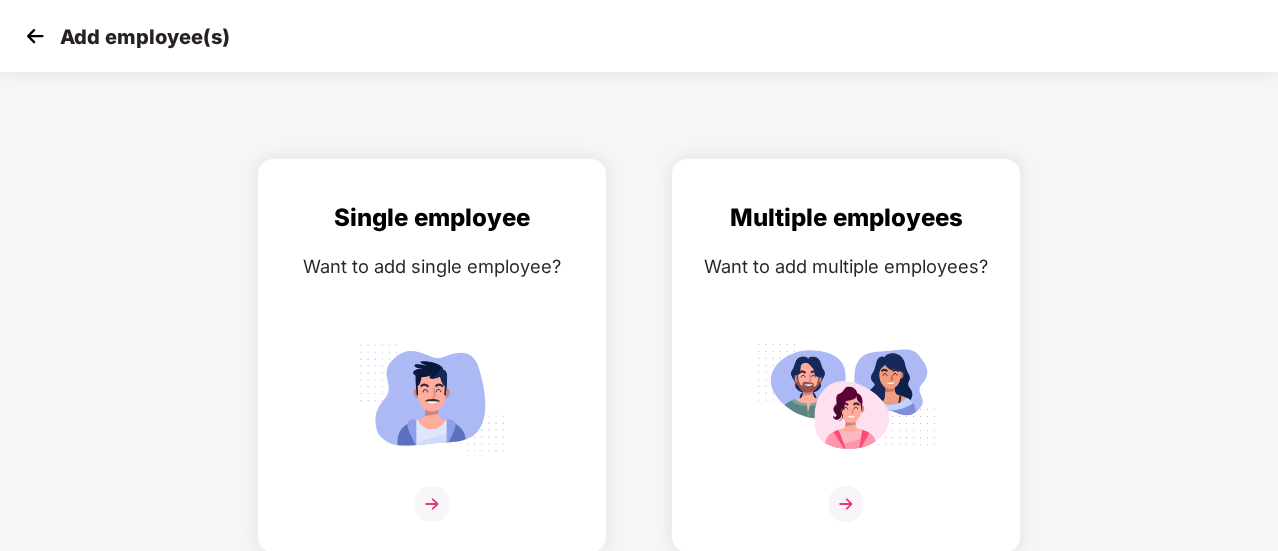 click at bounding box center (35, 36) 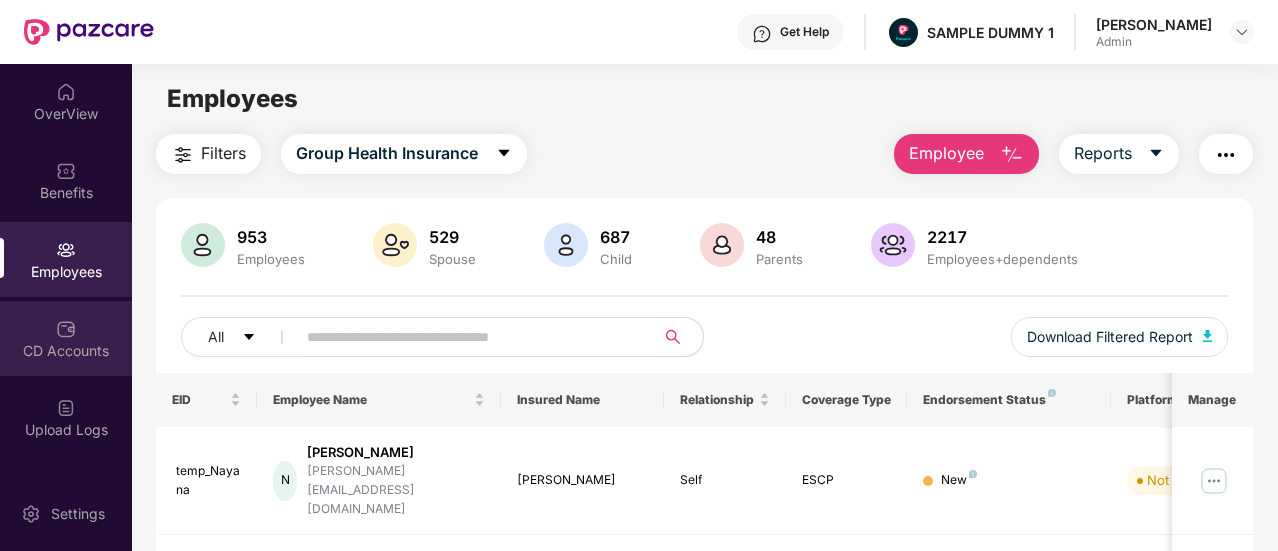 click on "CD Accounts" at bounding box center [66, 351] 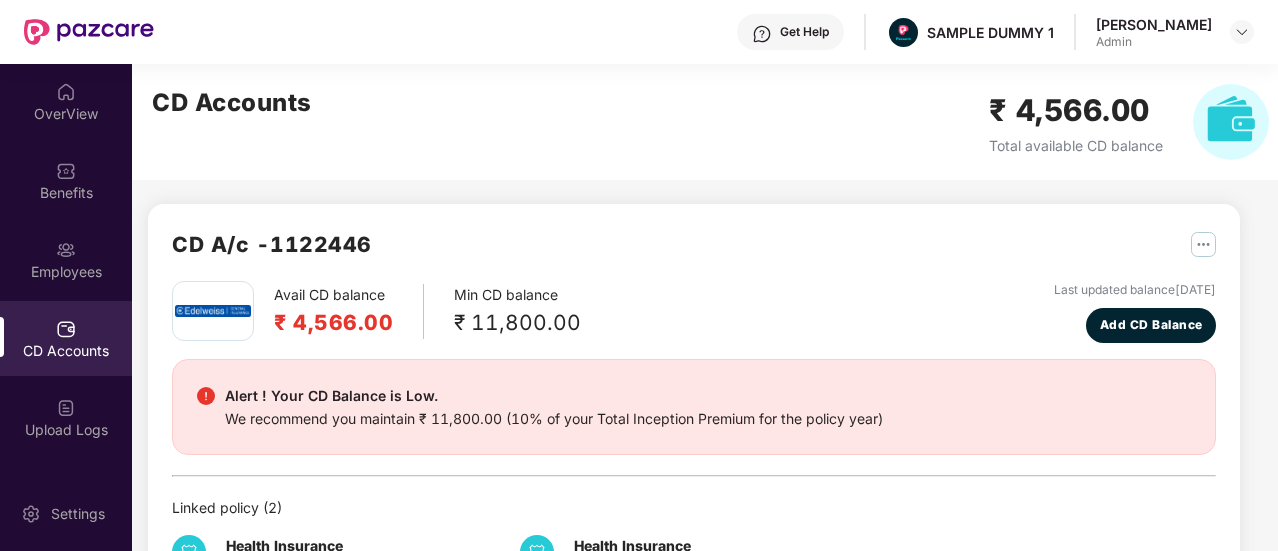 scroll, scrollTop: 96, scrollLeft: 0, axis: vertical 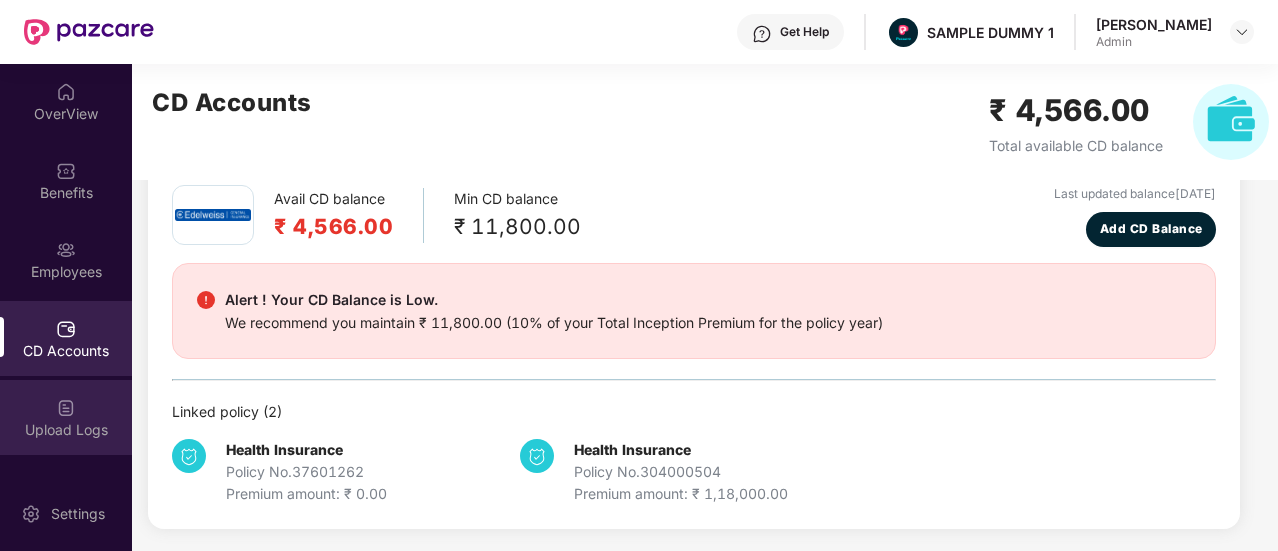click on "Upload Logs" at bounding box center (66, 430) 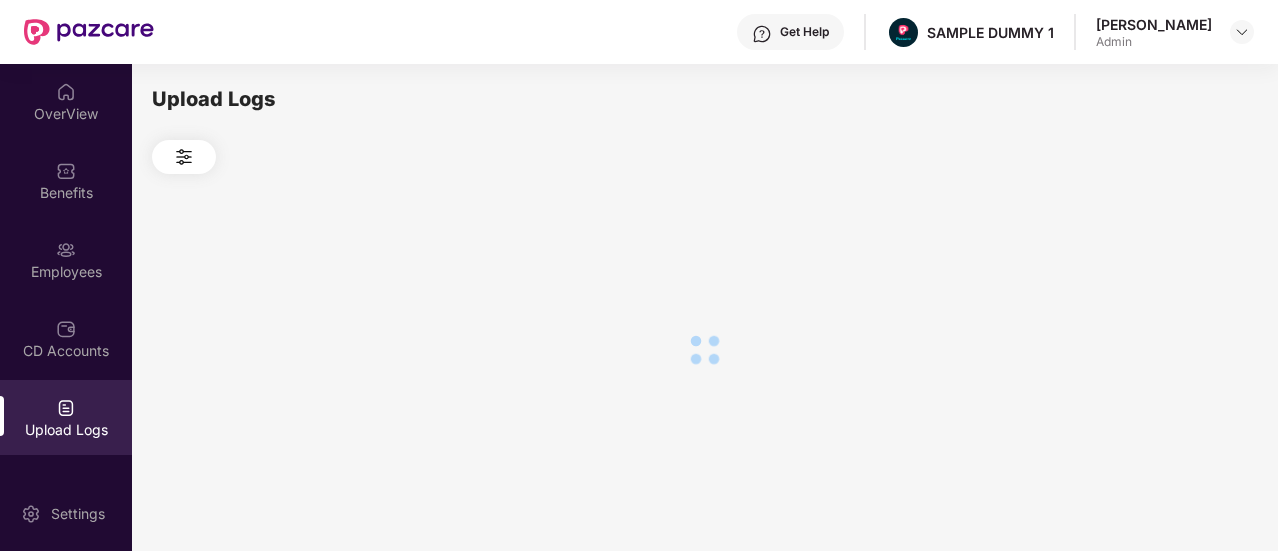 scroll, scrollTop: 0, scrollLeft: 0, axis: both 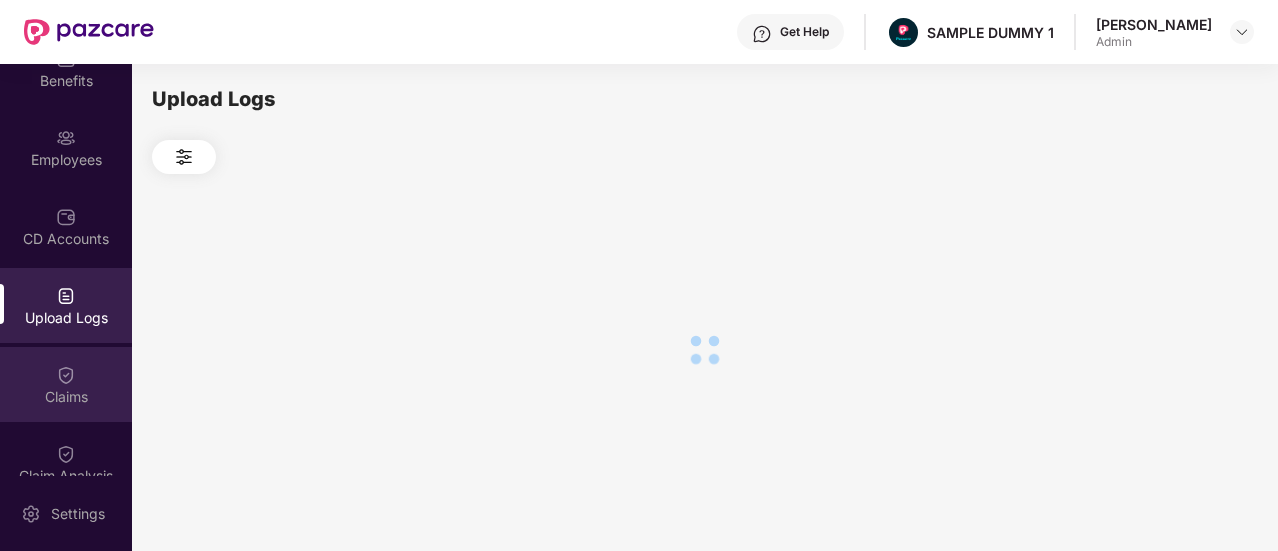 click on "Claims" at bounding box center [66, 397] 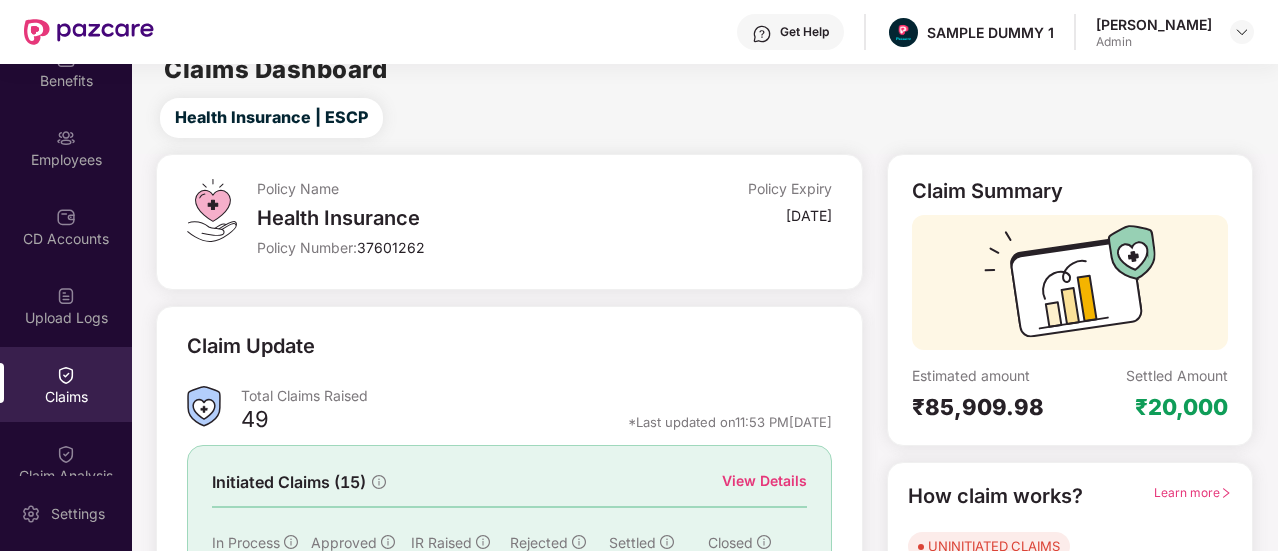 scroll, scrollTop: 23, scrollLeft: 0, axis: vertical 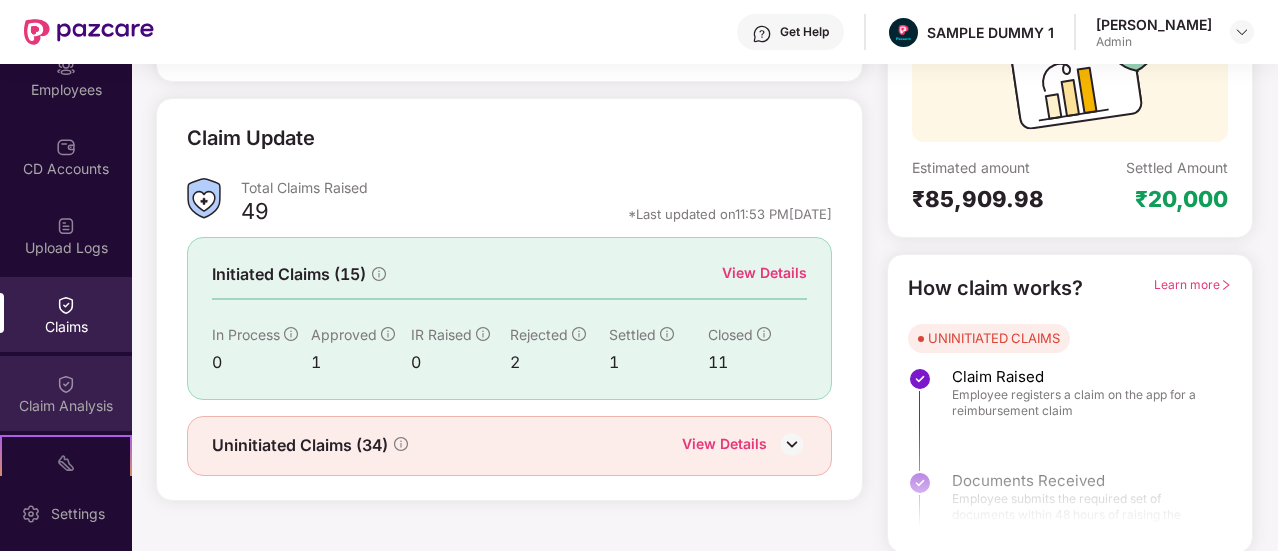 click on "Claim Analysis" at bounding box center [66, 393] 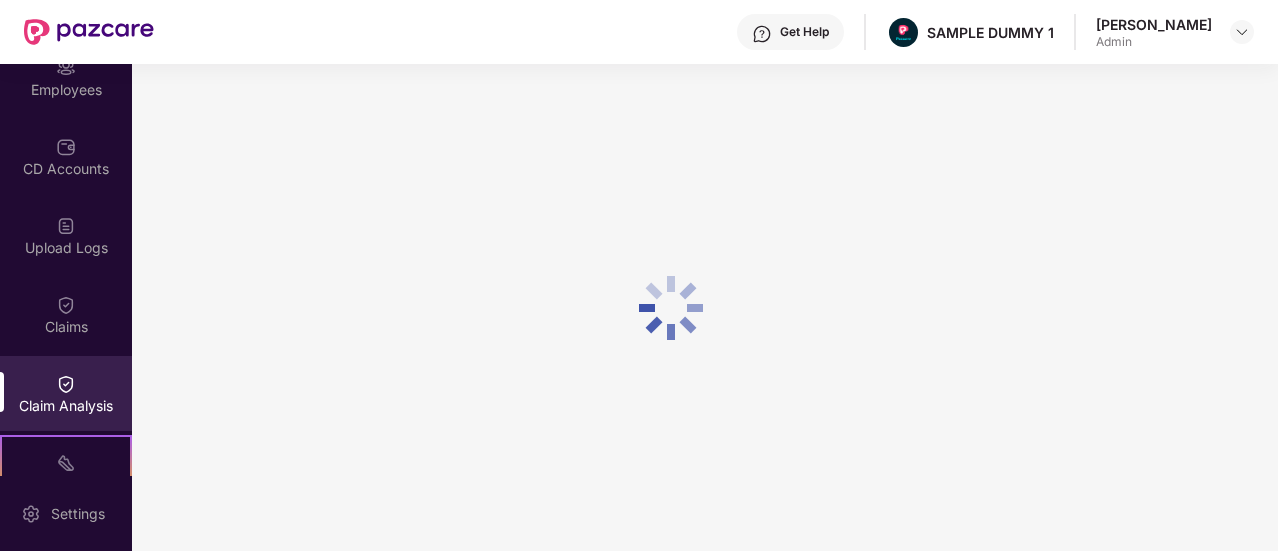 scroll, scrollTop: 0, scrollLeft: 0, axis: both 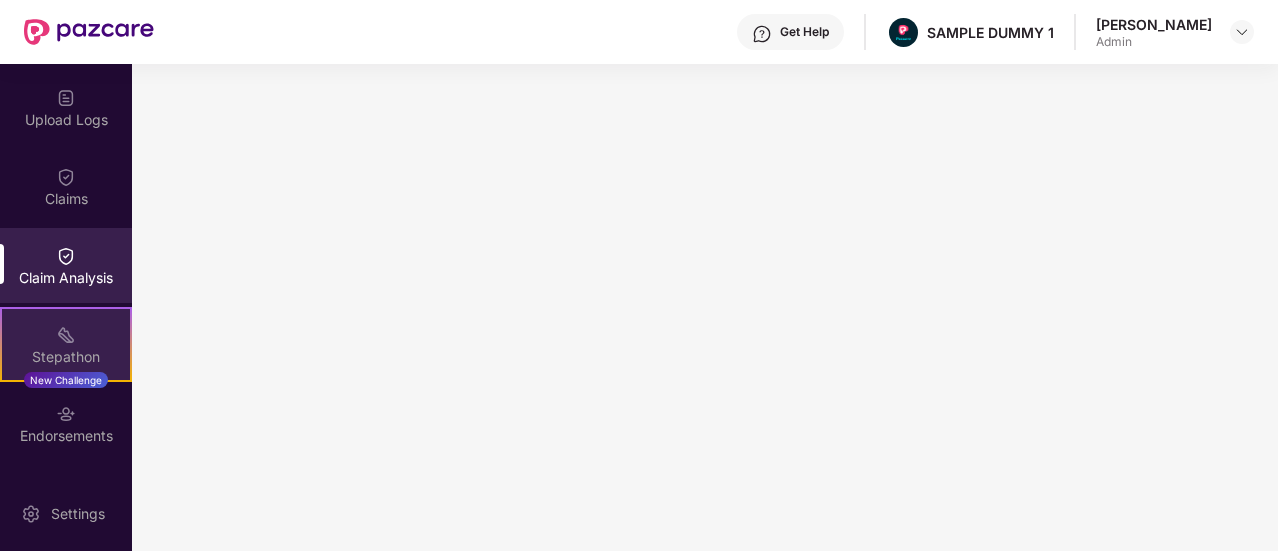click on "Stepathon New Challenge" at bounding box center (66, 344) 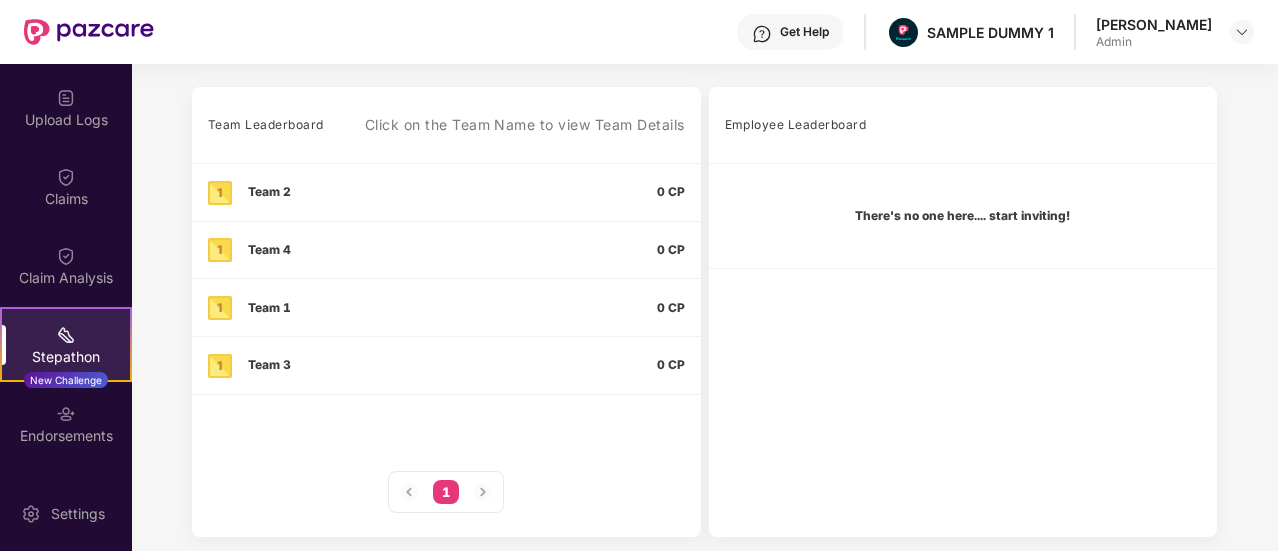 scroll, scrollTop: 603, scrollLeft: 0, axis: vertical 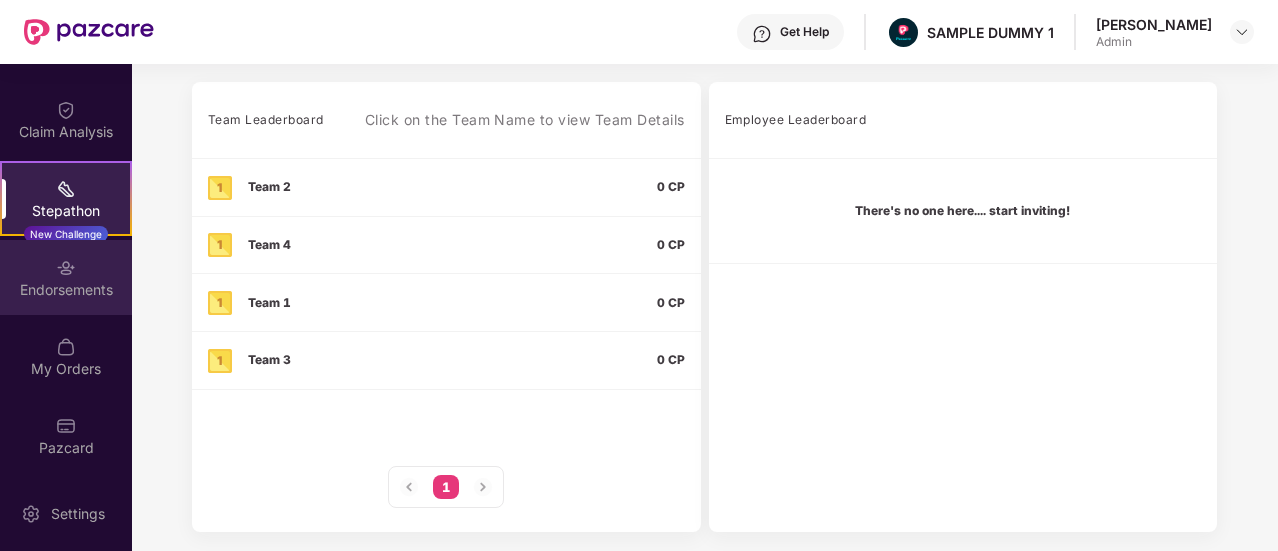 click on "Pazcard" at bounding box center [66, 448] 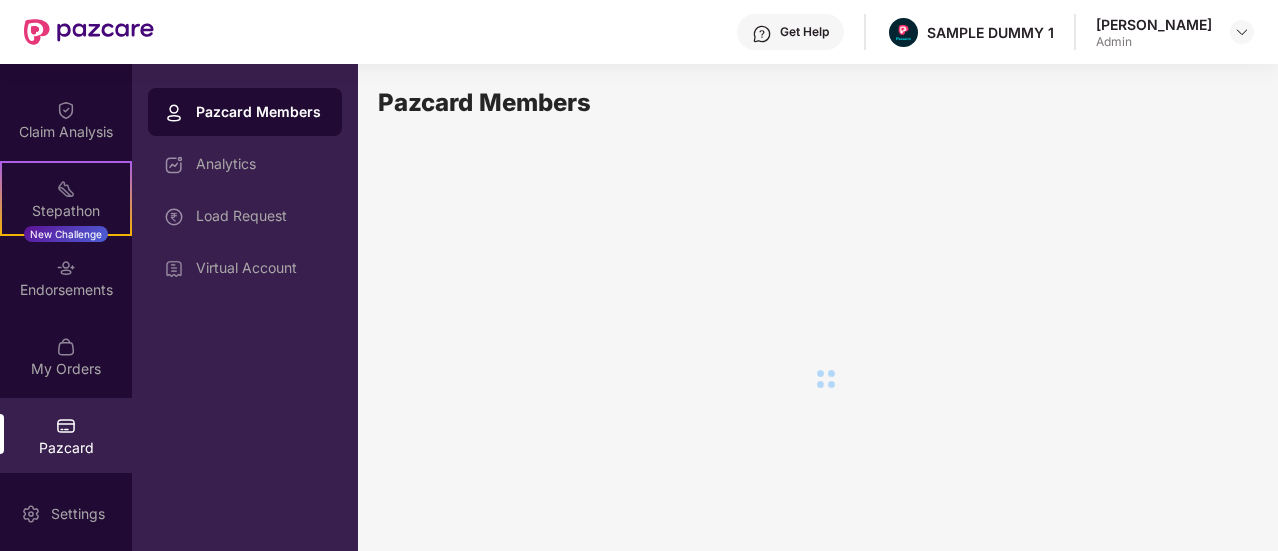 scroll, scrollTop: 0, scrollLeft: 0, axis: both 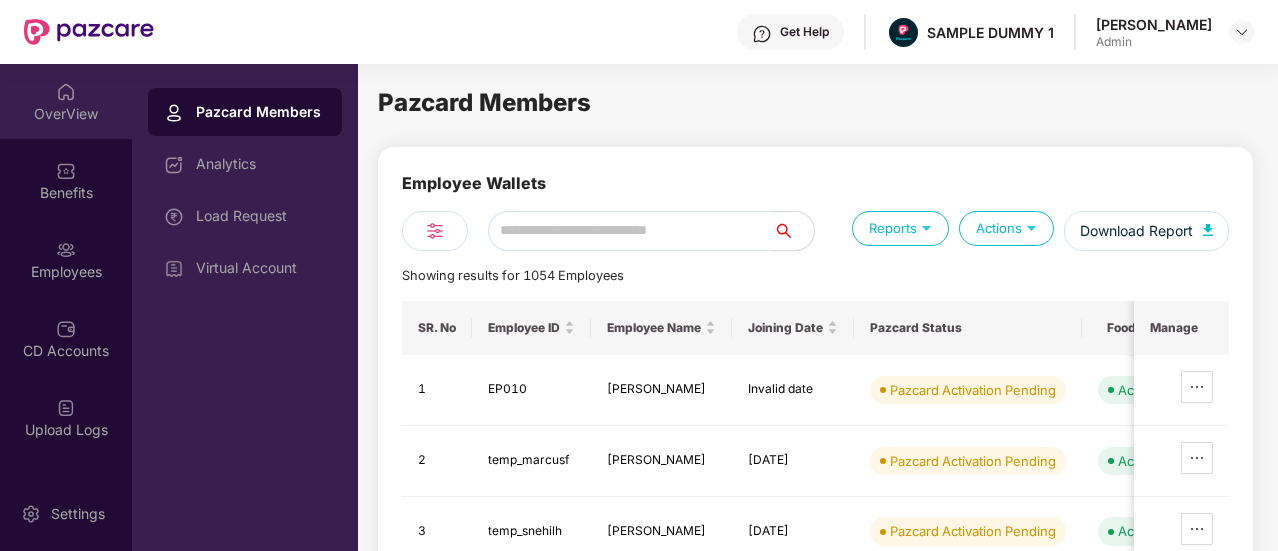 click on "OverView" at bounding box center (66, 114) 